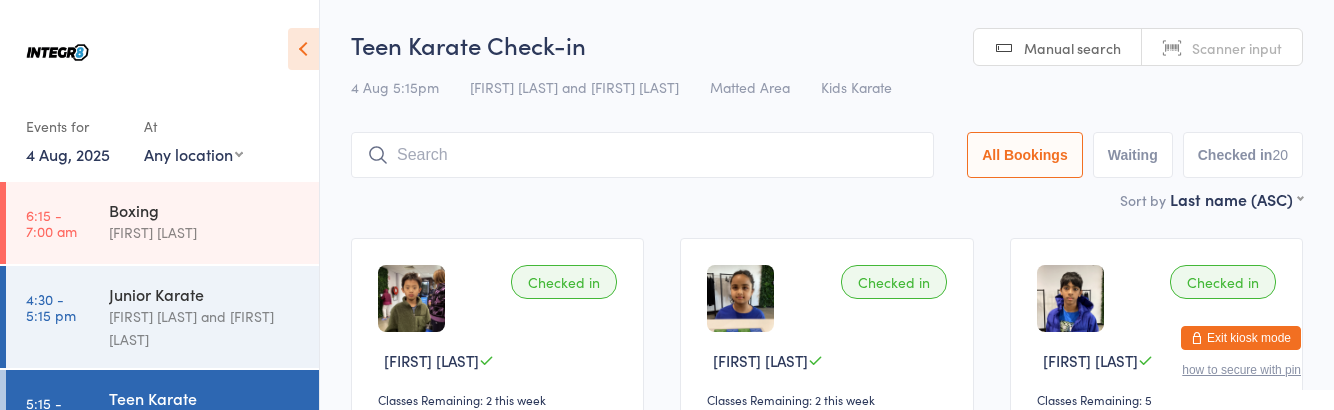 scroll, scrollTop: 132, scrollLeft: 0, axis: vertical 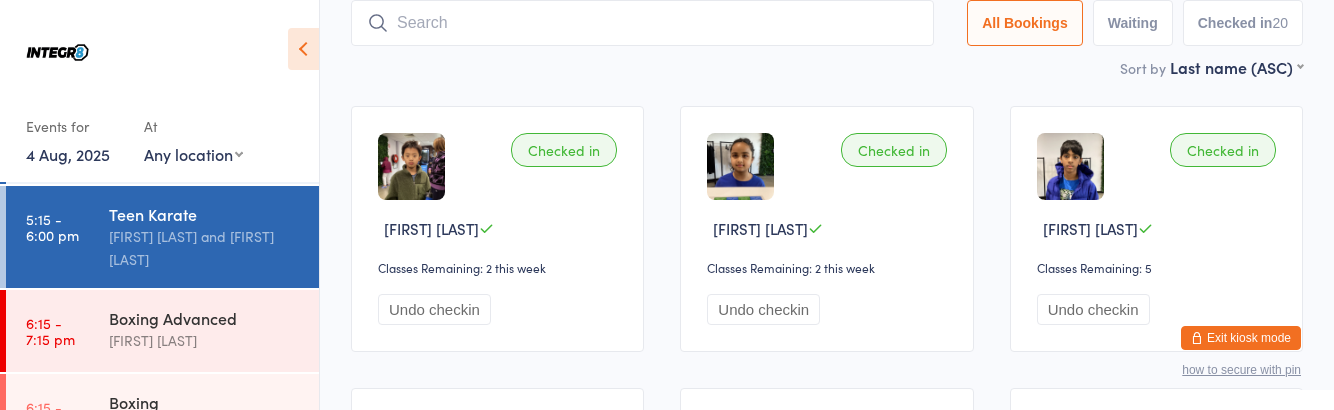 click on "[FIRST] [LAST]" at bounding box center [205, 340] 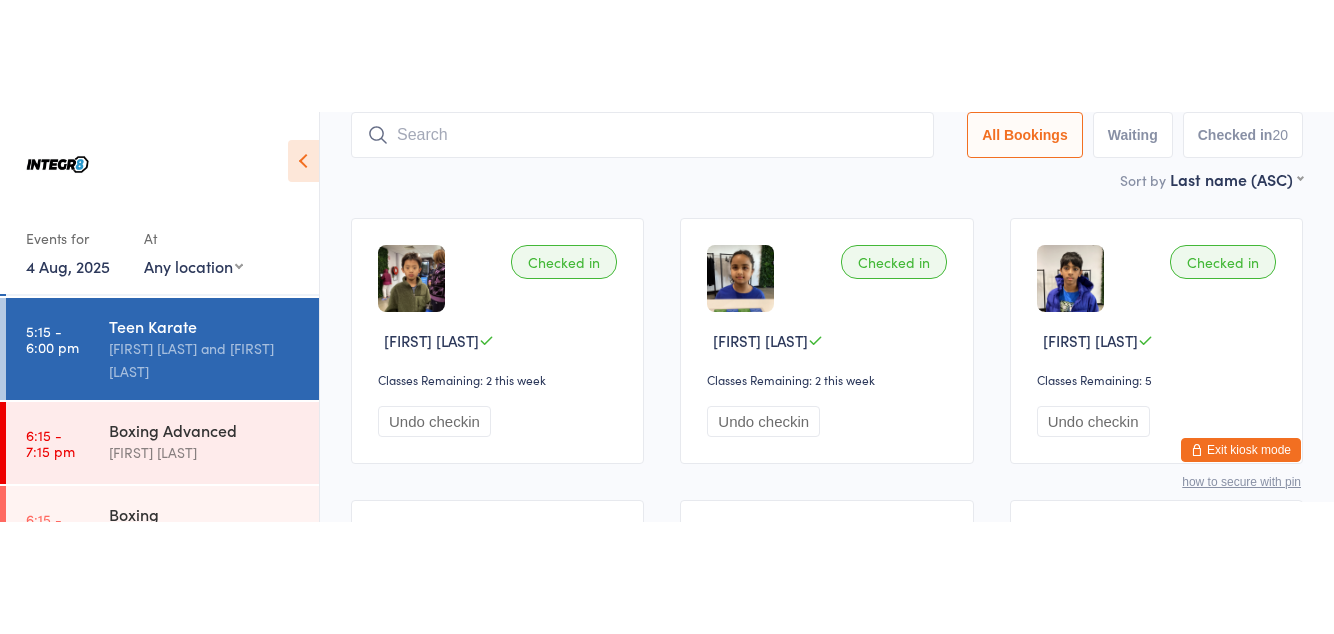 scroll, scrollTop: 0, scrollLeft: 0, axis: both 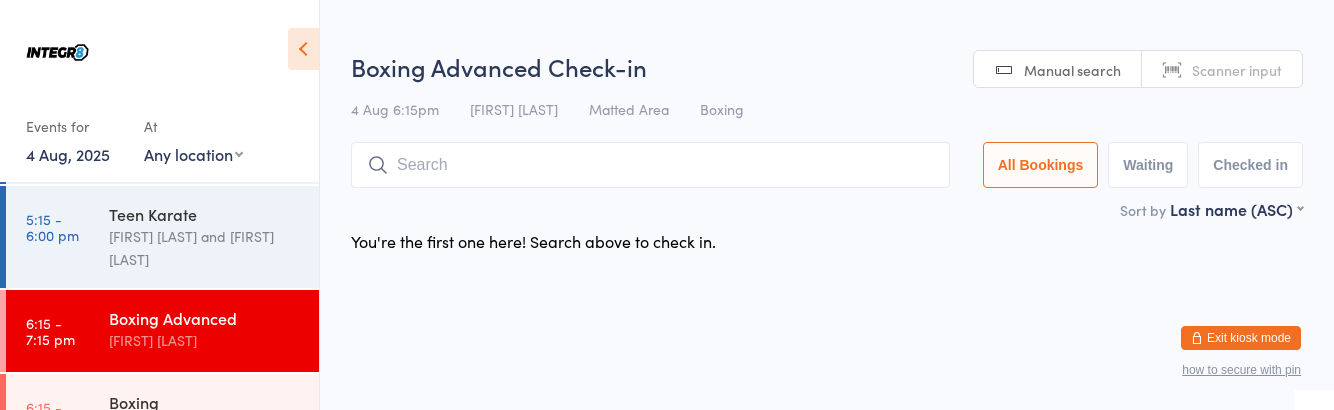 type on "M" 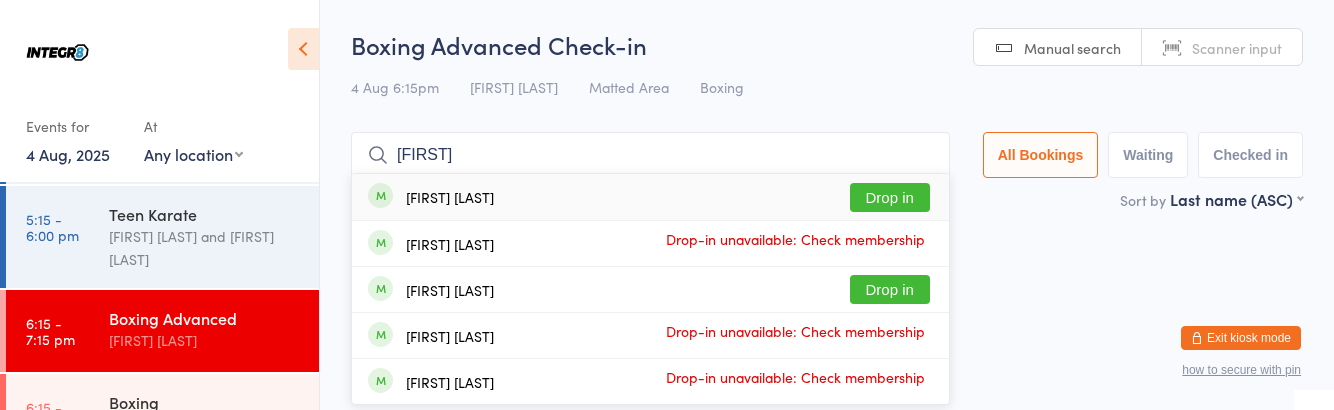 type on "[FIRST]" 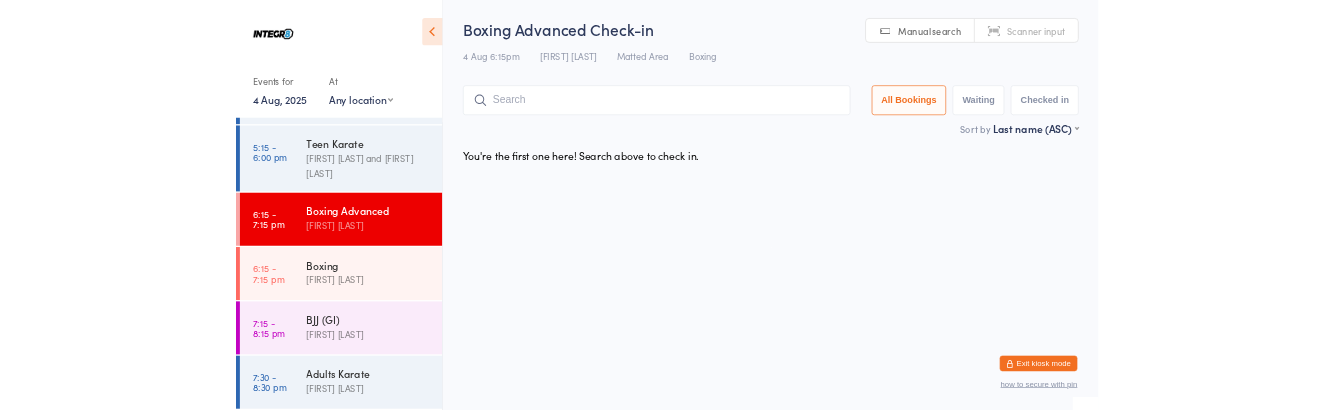 scroll, scrollTop: 184, scrollLeft: 0, axis: vertical 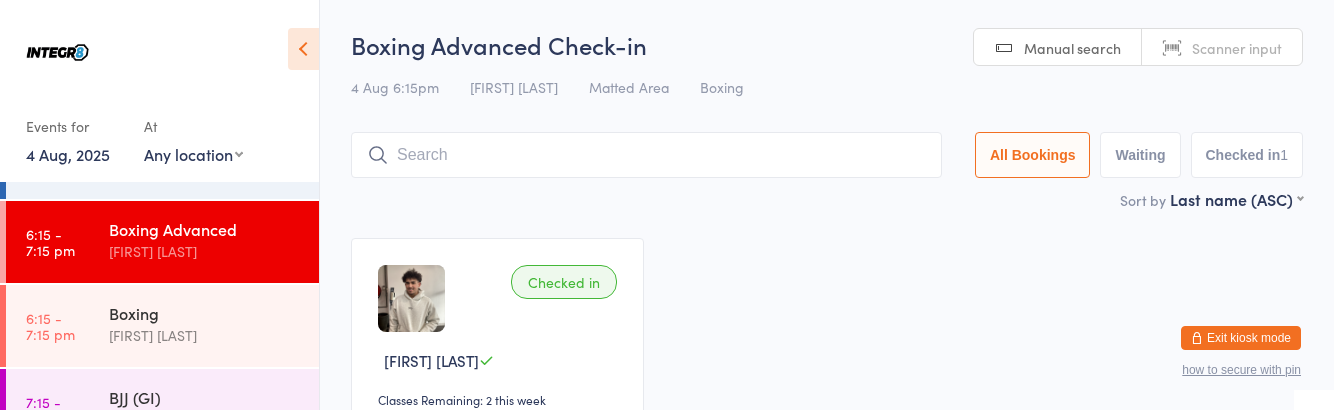 click on "Boxing" at bounding box center [205, 313] 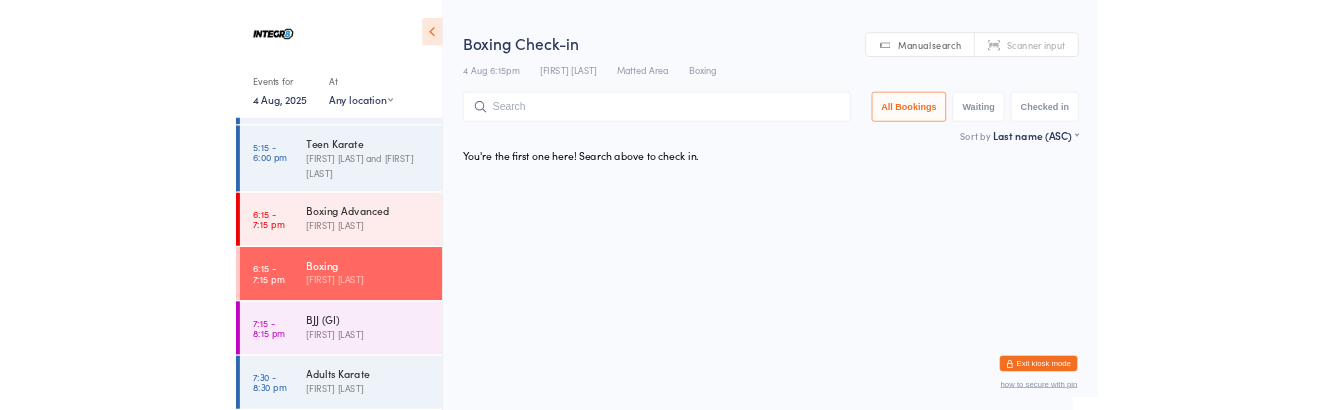scroll, scrollTop: 273, scrollLeft: 0, axis: vertical 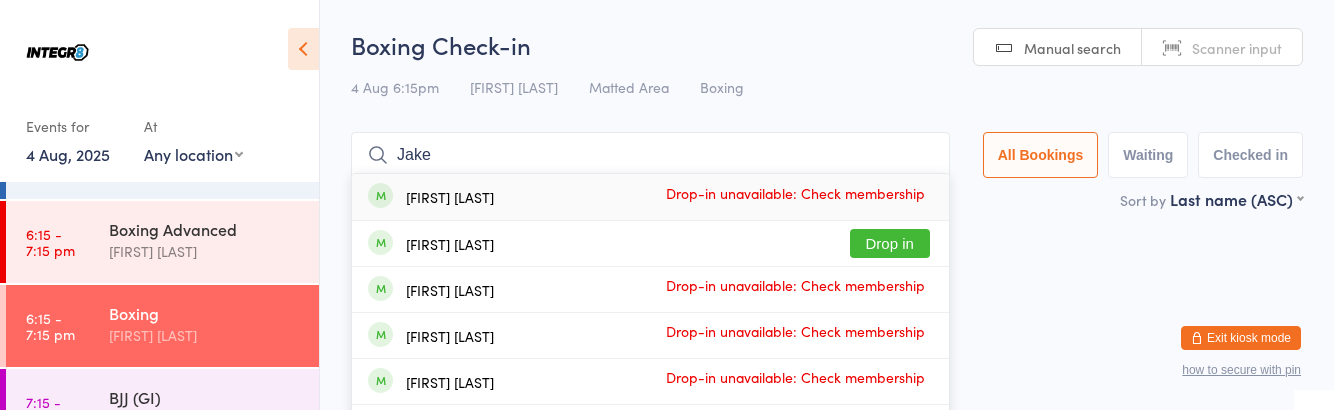 type on "Jake" 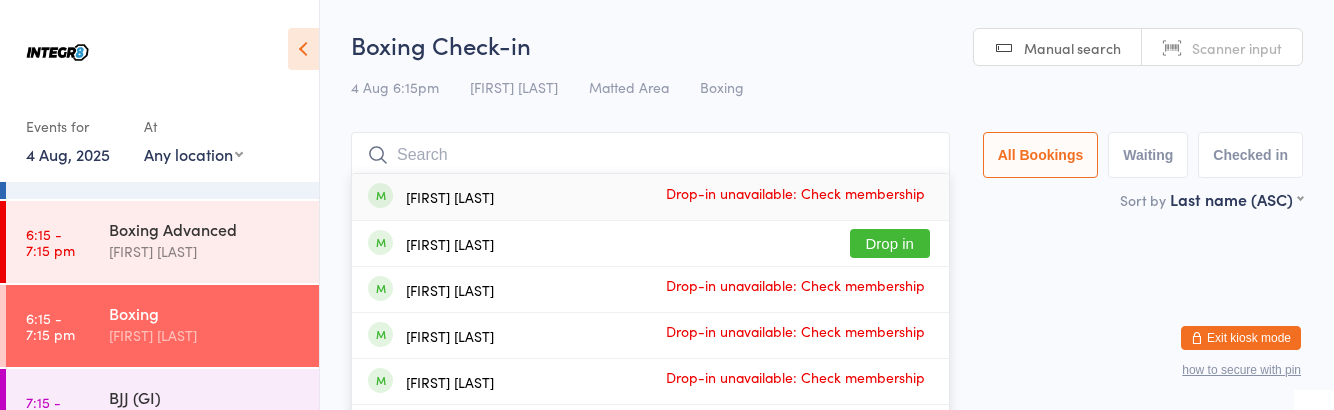 scroll, scrollTop: 273, scrollLeft: 0, axis: vertical 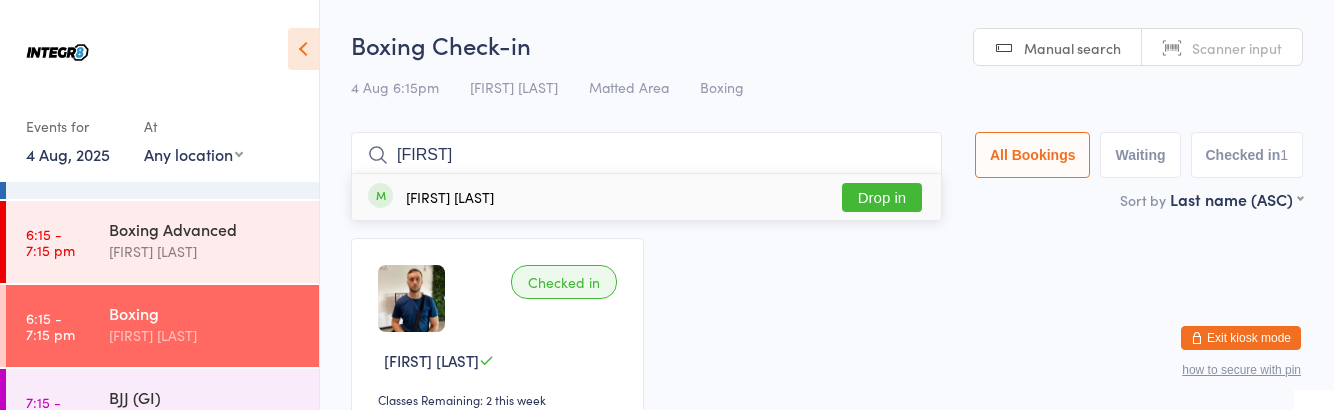 type on "[FIRST]" 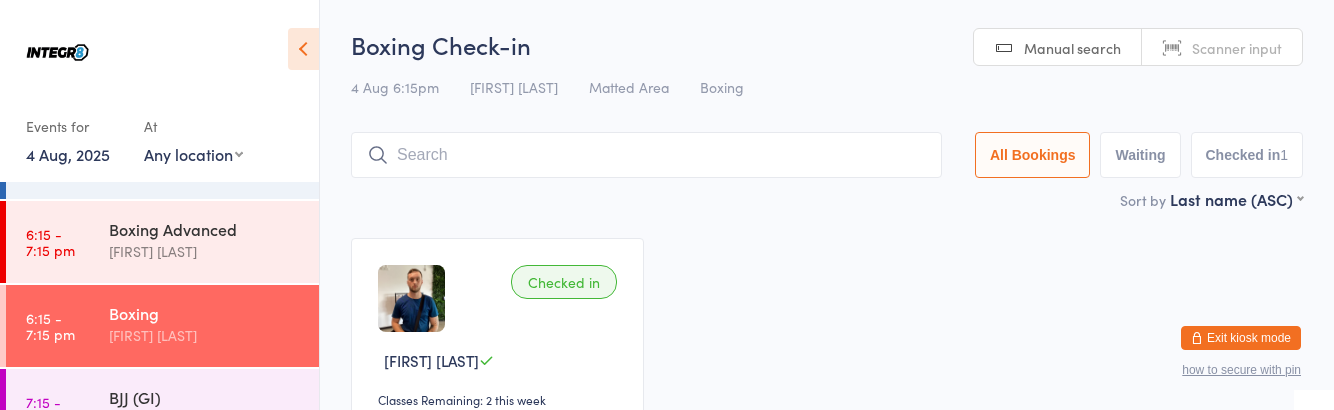 scroll, scrollTop: 273, scrollLeft: 0, axis: vertical 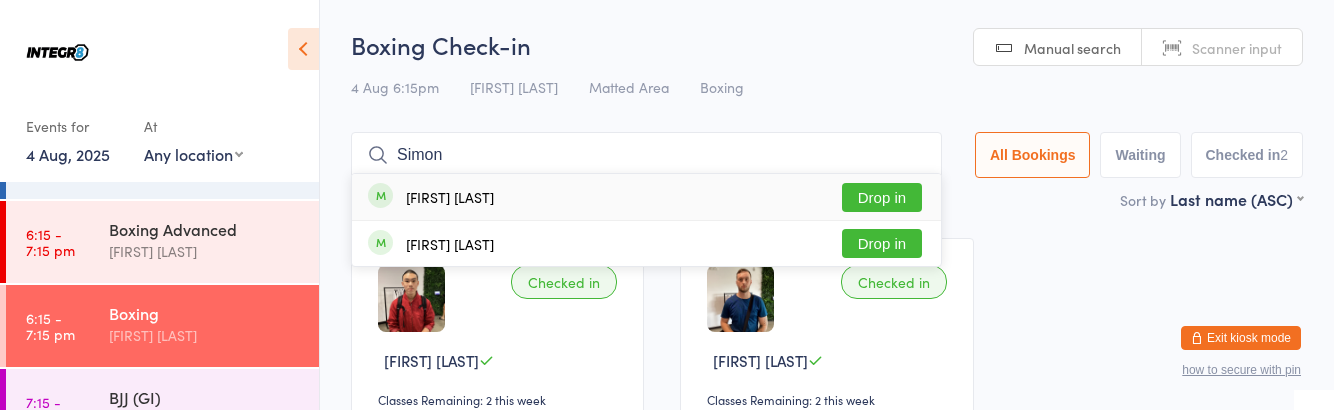 type on "Simon" 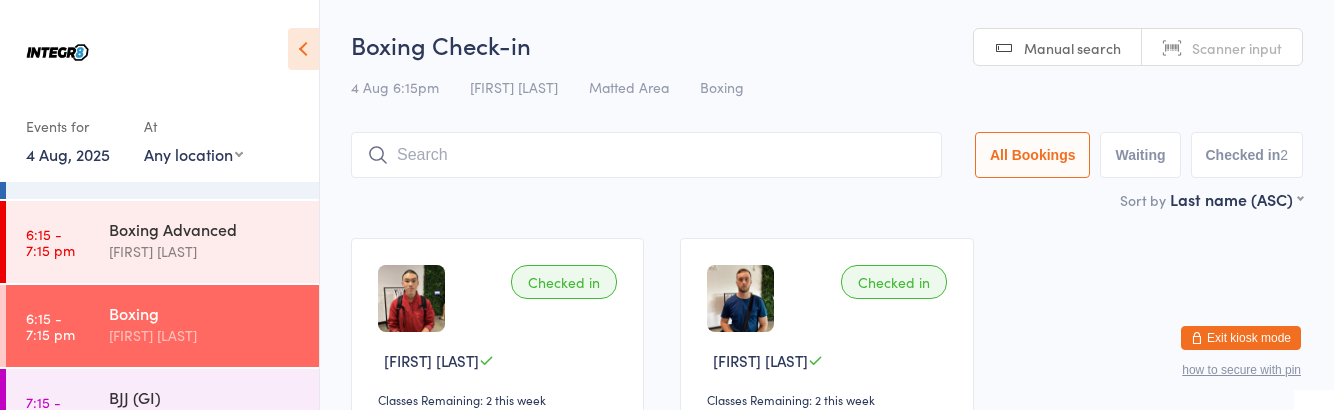 scroll, scrollTop: 273, scrollLeft: 0, axis: vertical 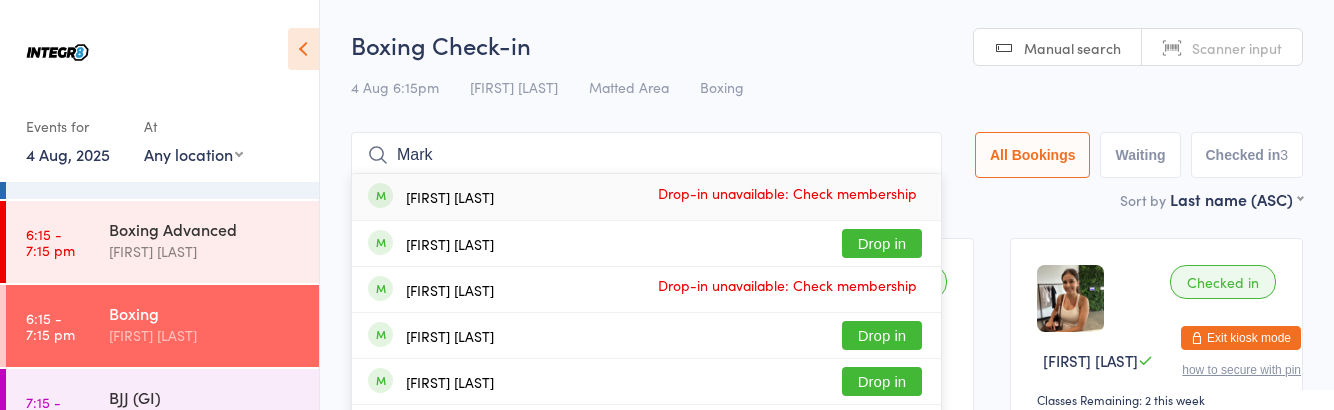 type on "Mark" 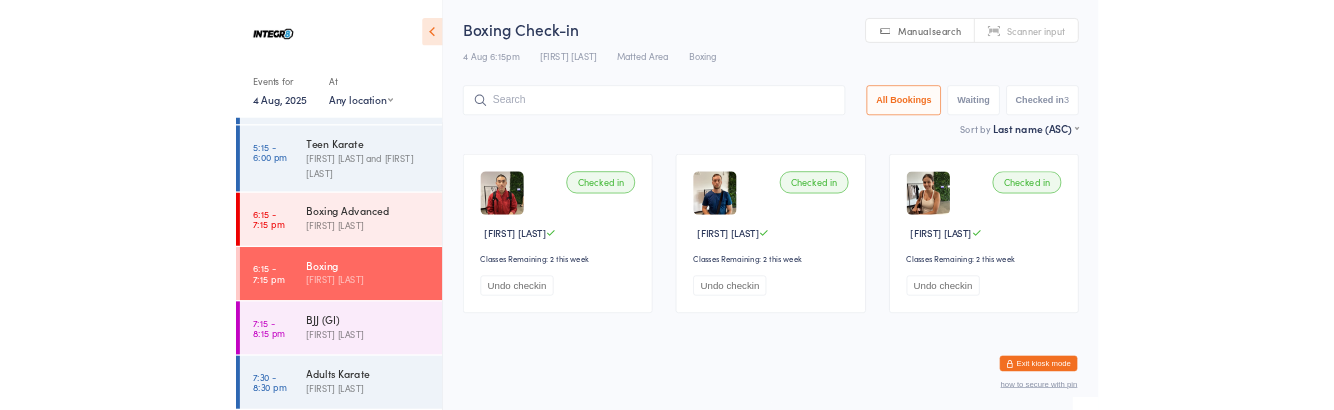 scroll, scrollTop: 273, scrollLeft: 0, axis: vertical 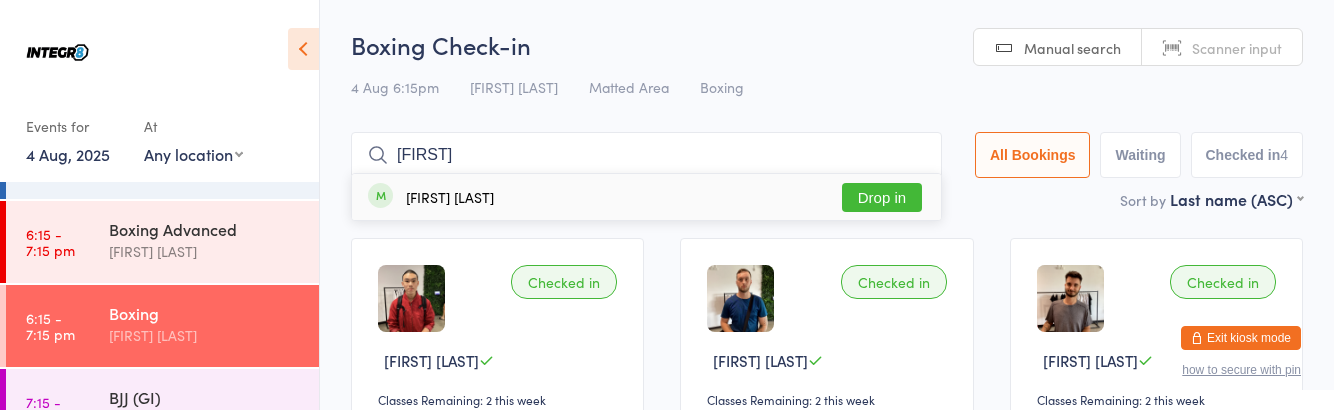 type on "[FIRST]" 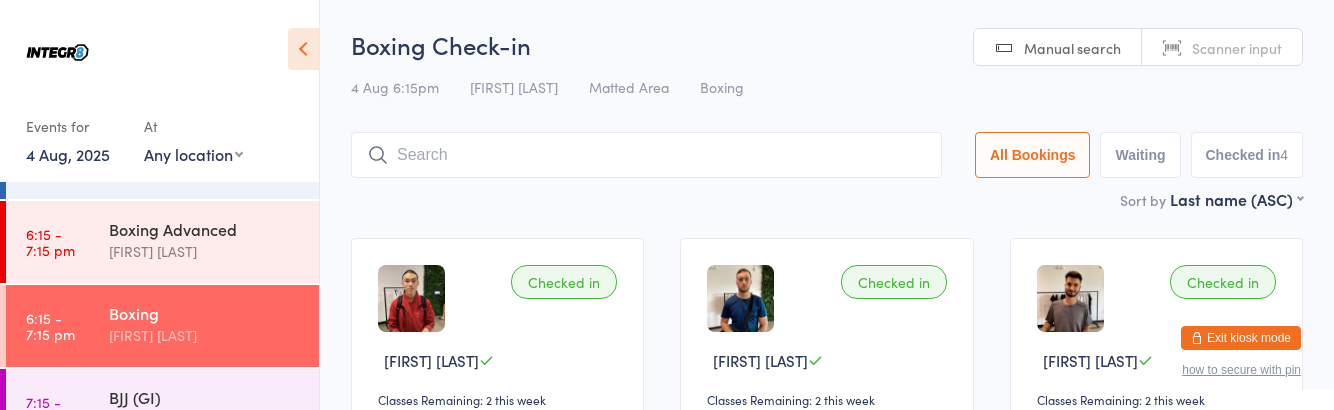 scroll, scrollTop: 273, scrollLeft: 0, axis: vertical 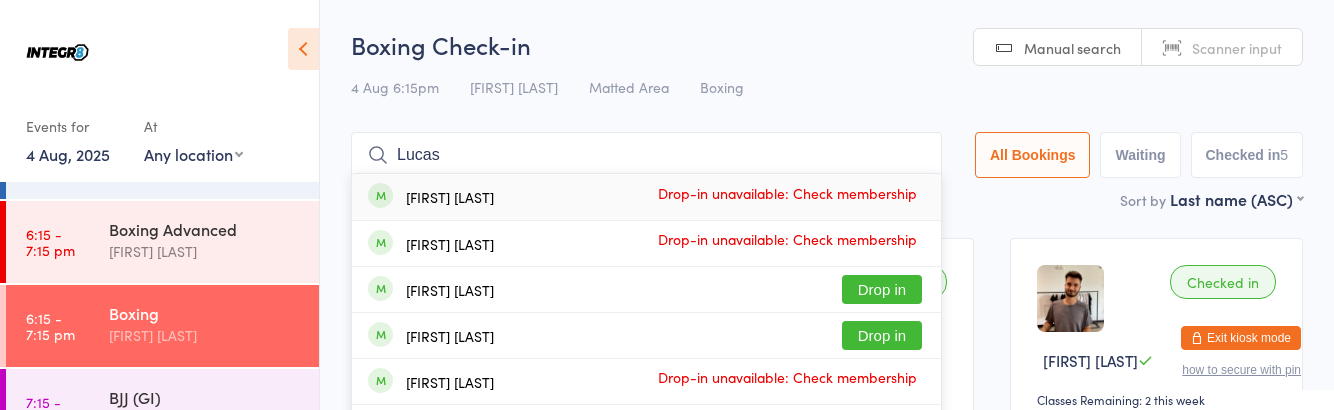type on "Lucas" 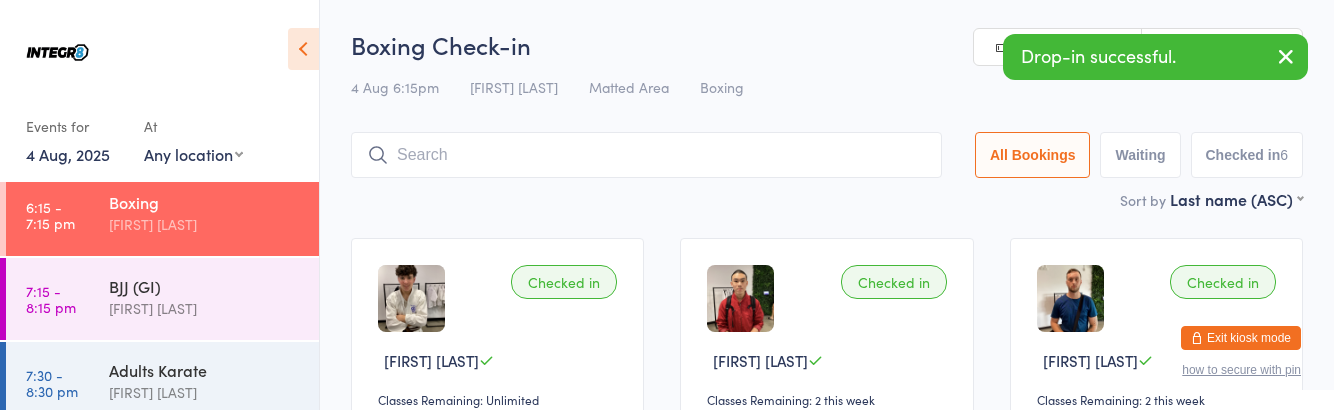 scroll, scrollTop: 400, scrollLeft: 0, axis: vertical 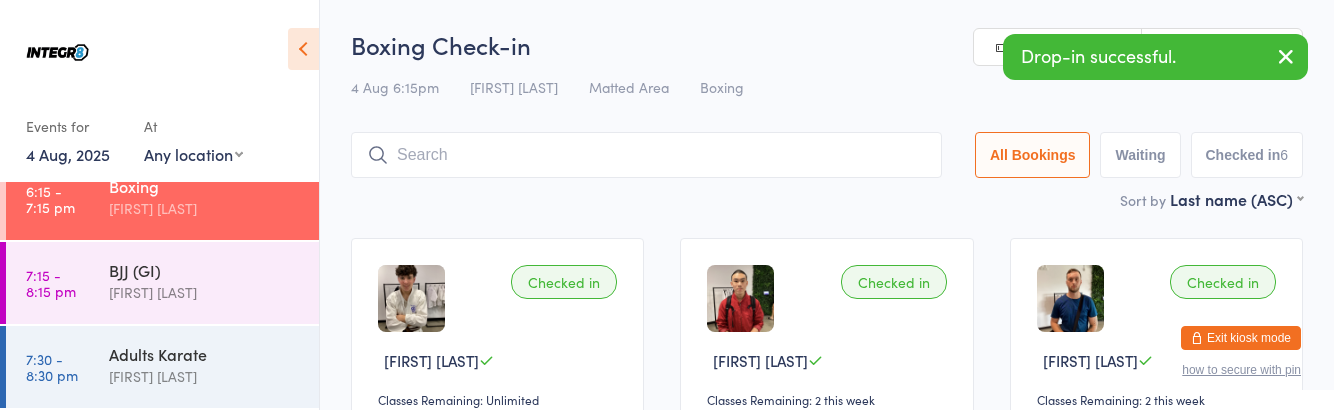click on "Adults Karate" at bounding box center [205, 354] 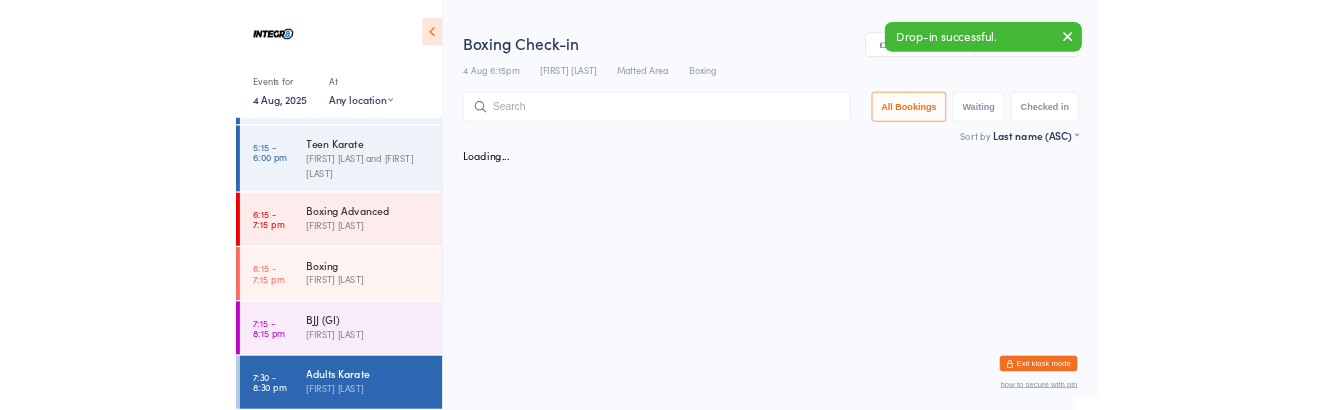 scroll, scrollTop: 400, scrollLeft: 0, axis: vertical 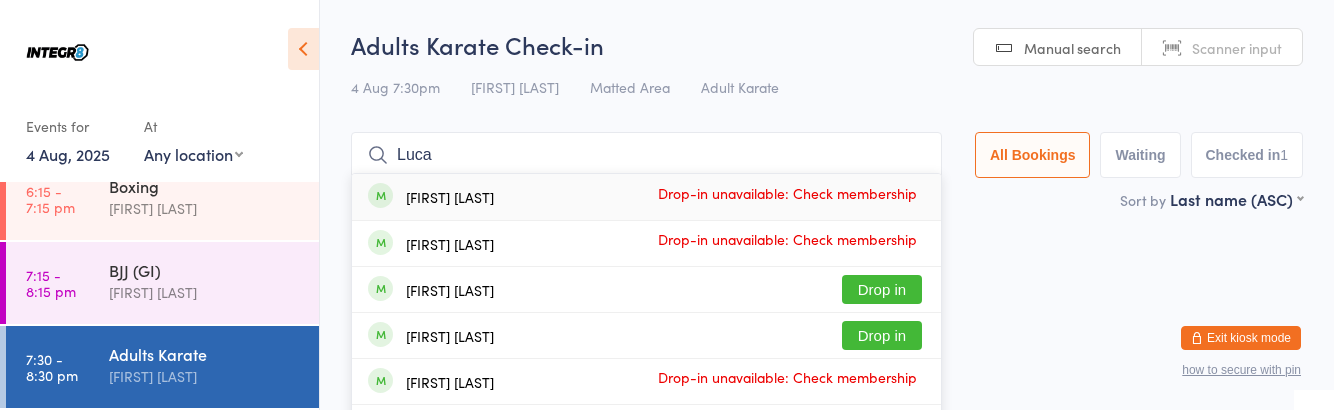 type on "Luca" 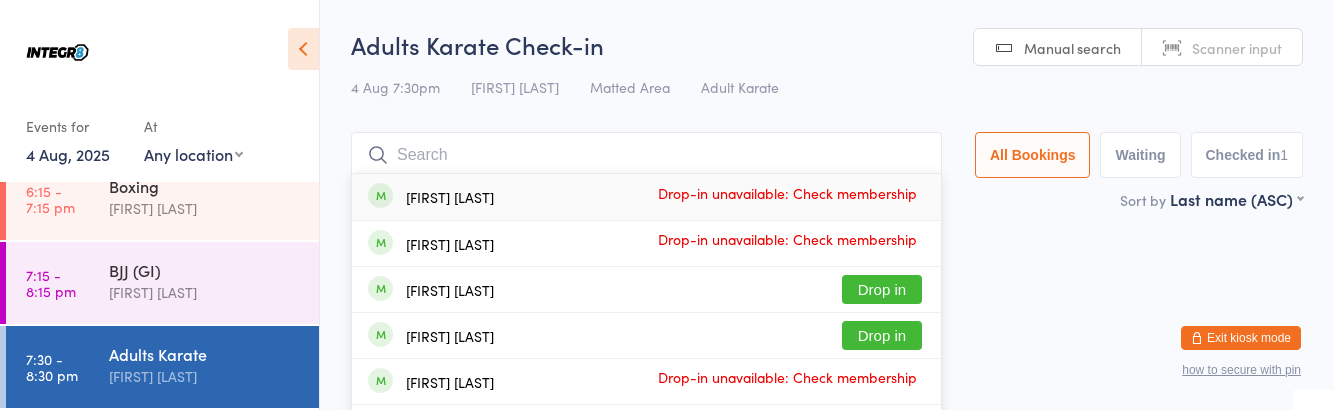 scroll, scrollTop: 400, scrollLeft: 0, axis: vertical 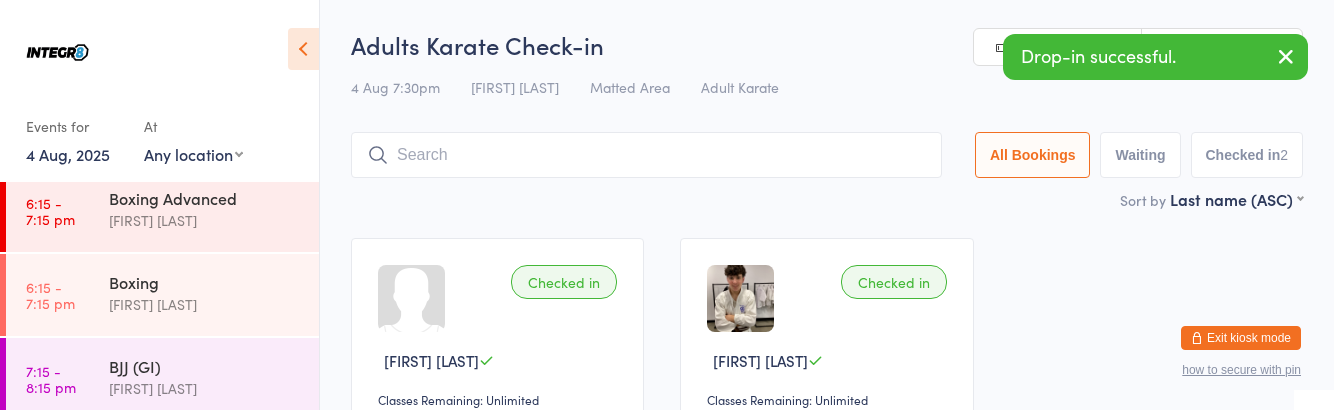 click on "Boxing Advanced [FIRST] [LAST]" at bounding box center [214, 209] 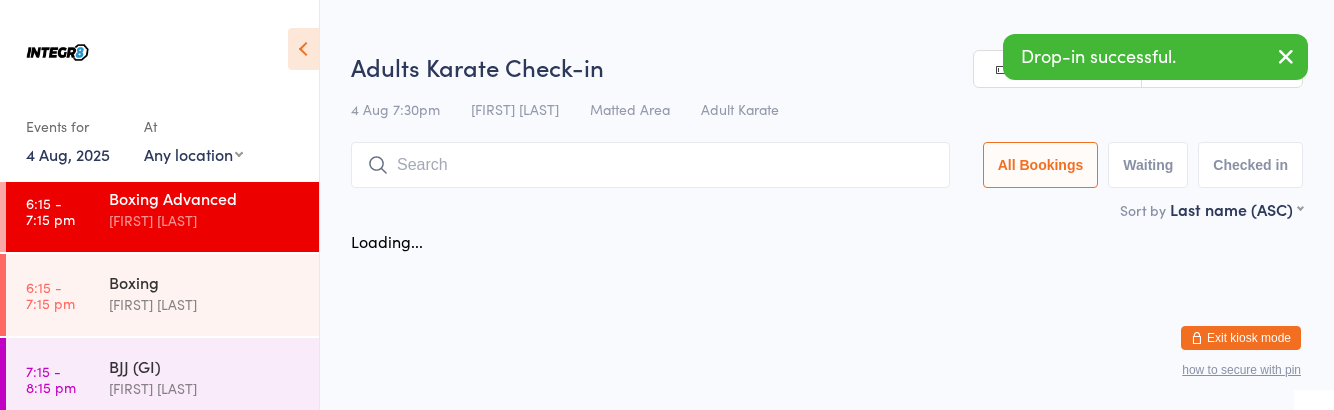 scroll, scrollTop: 304, scrollLeft: 0, axis: vertical 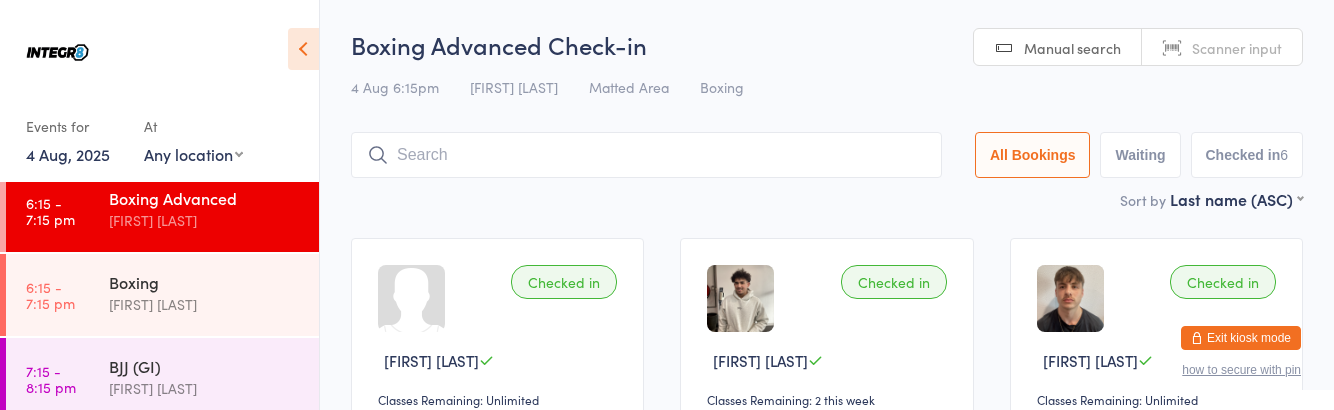 click on "[FIRST] [LAST]" at bounding box center [205, 220] 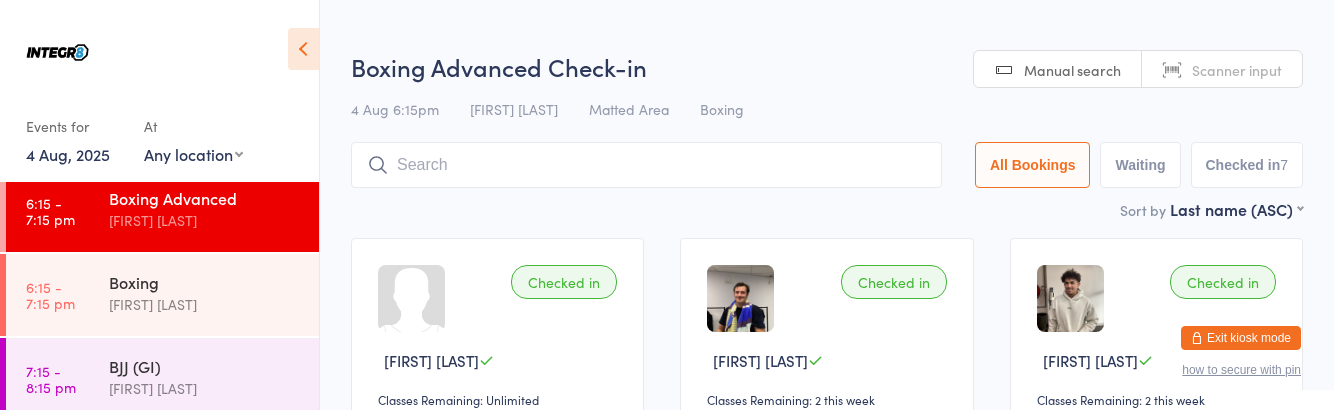 scroll, scrollTop: 304, scrollLeft: 0, axis: vertical 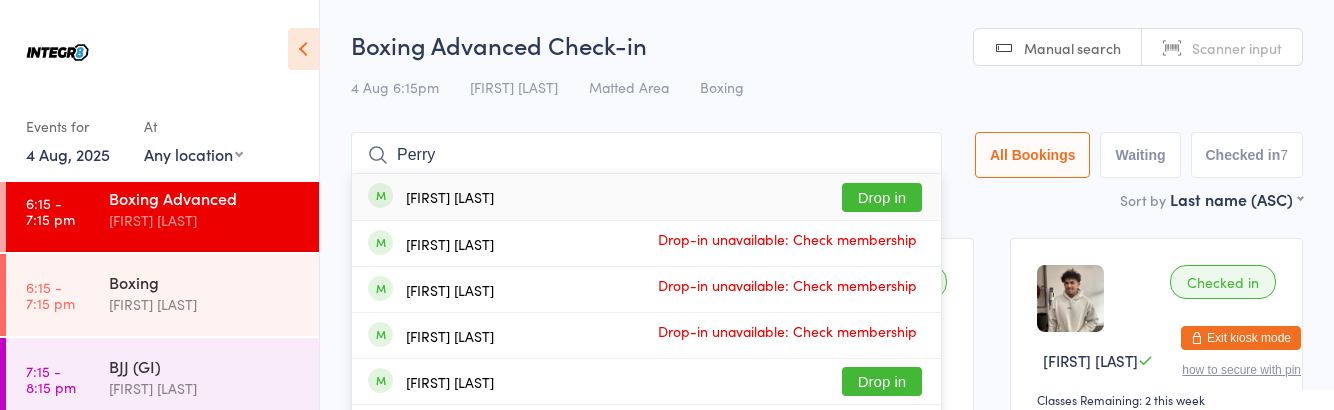 type on "Perry" 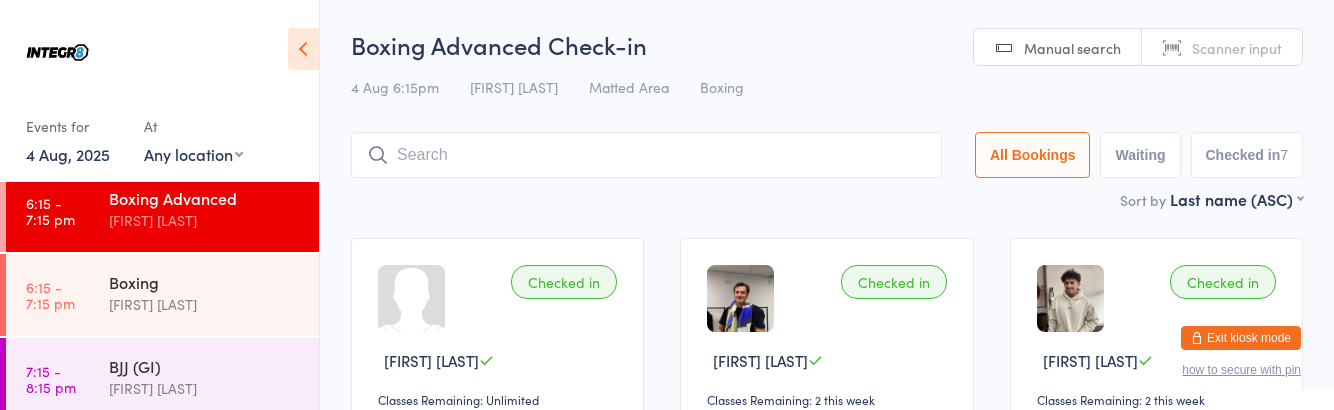 scroll, scrollTop: 304, scrollLeft: 0, axis: vertical 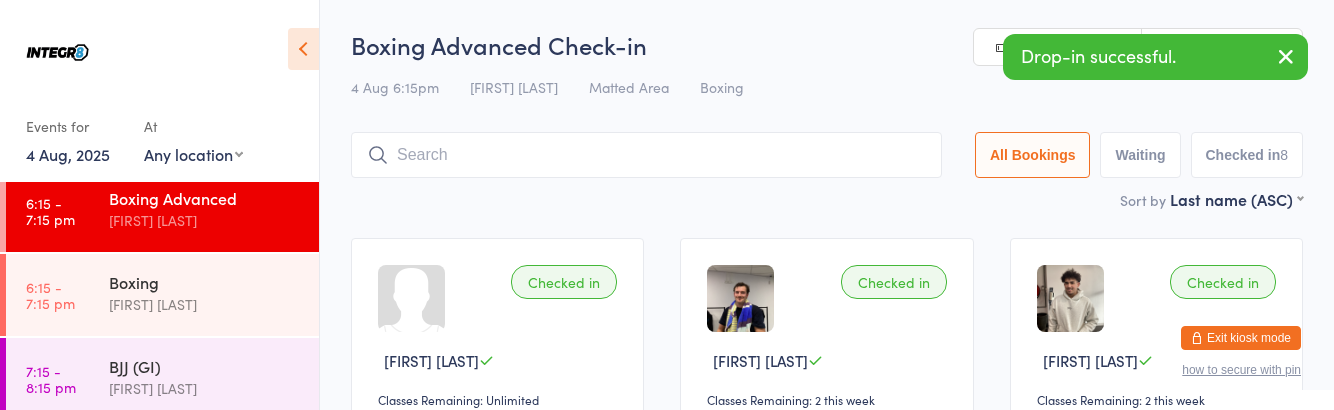 click on "Boxing" at bounding box center (205, 282) 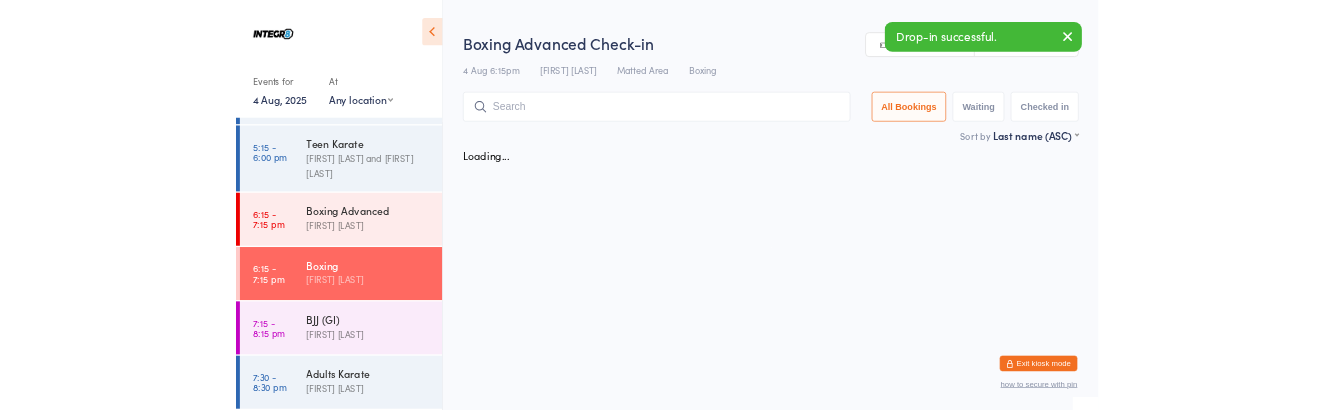 scroll, scrollTop: 304, scrollLeft: 0, axis: vertical 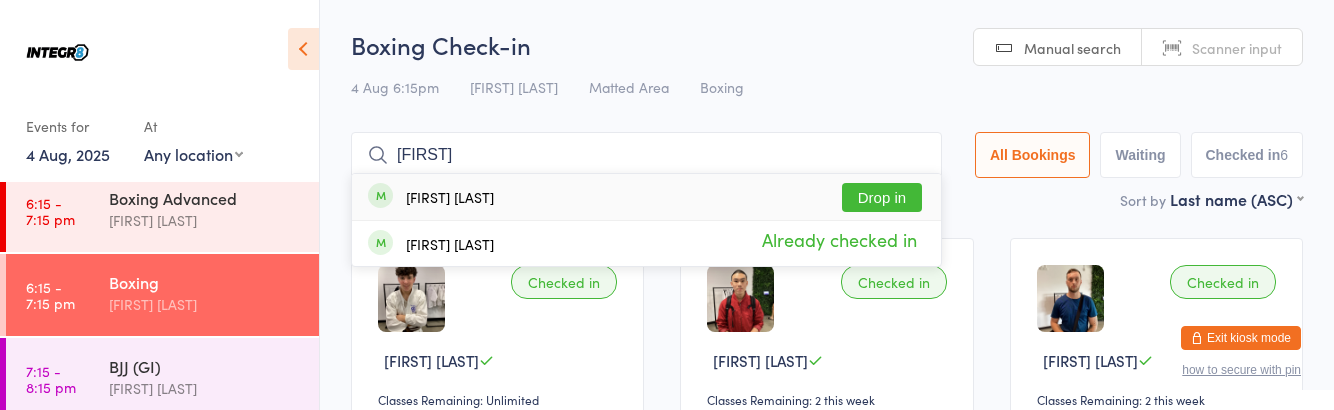 type on "[FIRST]" 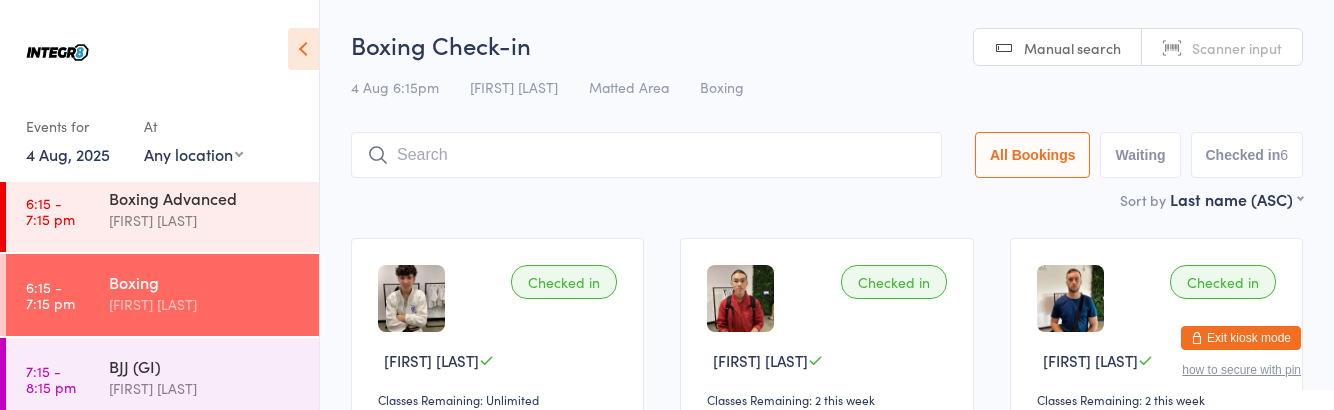 scroll, scrollTop: 304, scrollLeft: 0, axis: vertical 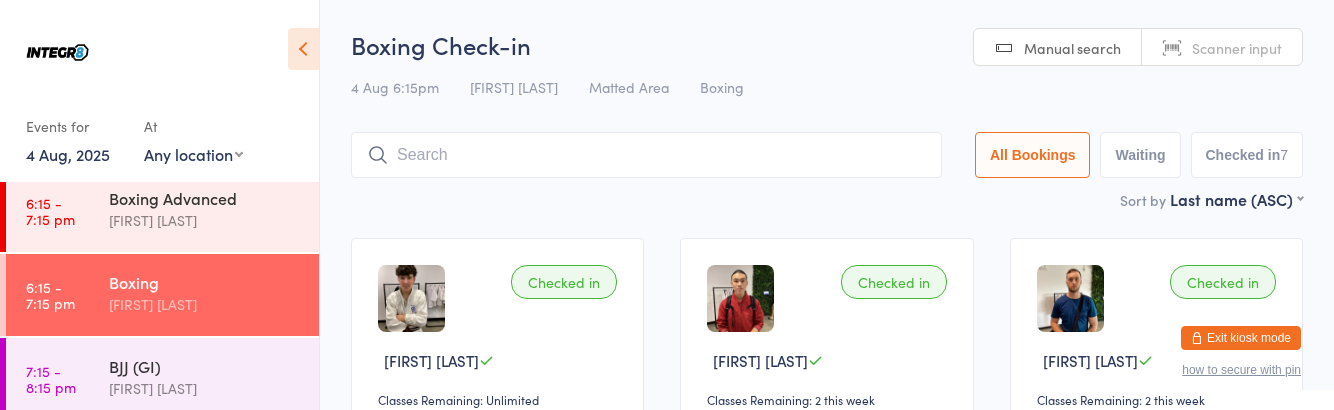 click on "Boxing Advanced" at bounding box center [205, 198] 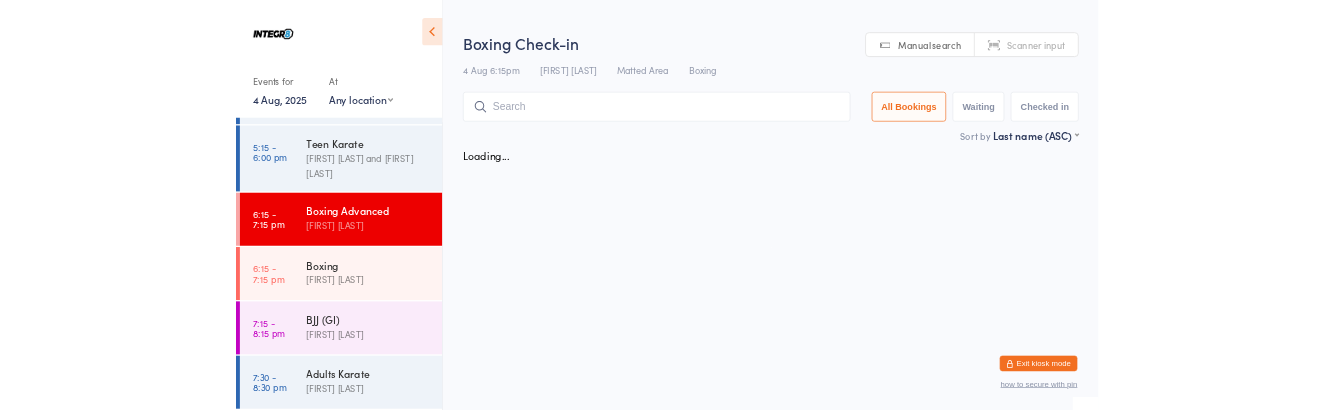 scroll, scrollTop: 304, scrollLeft: 0, axis: vertical 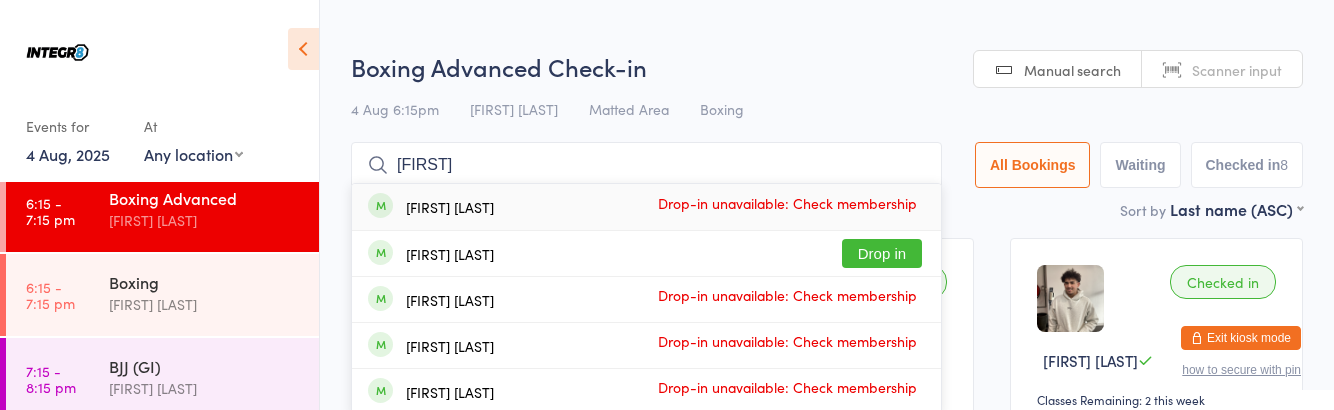 type on "[FIRST]" 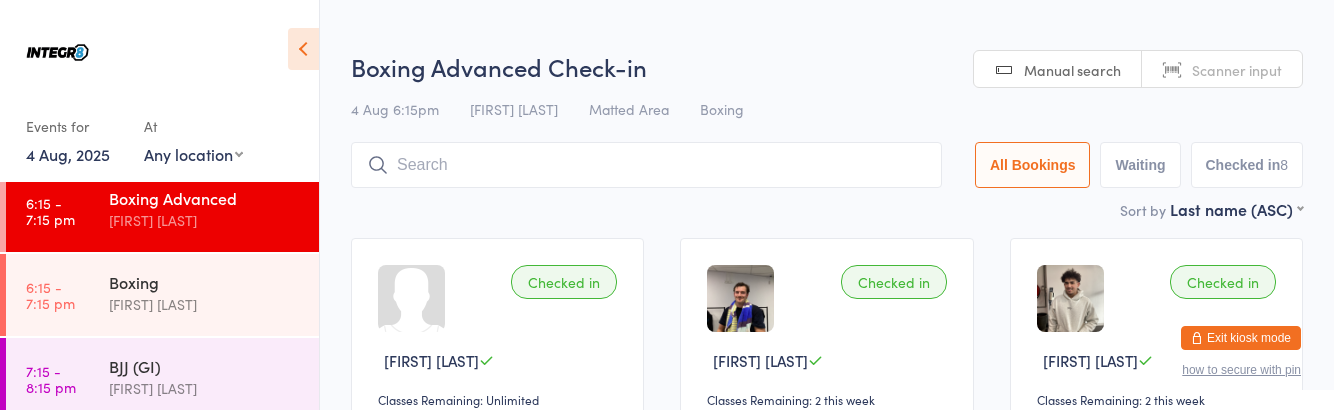 scroll, scrollTop: 304, scrollLeft: 0, axis: vertical 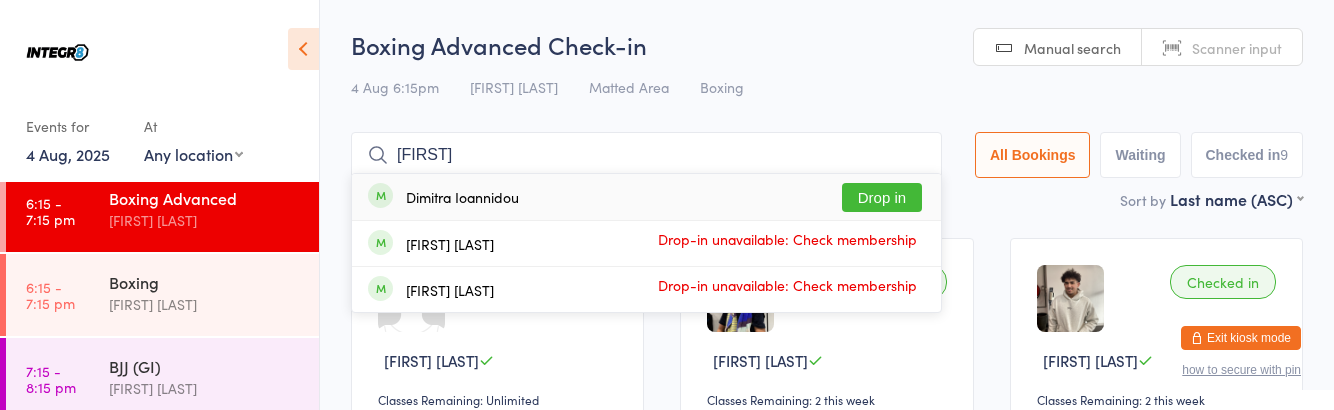 type on "[FIRST]" 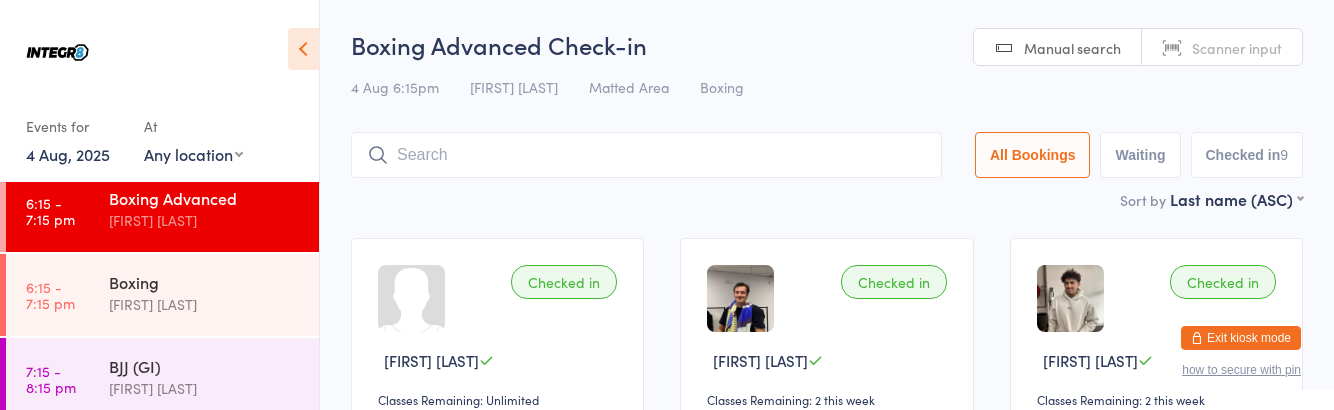 scroll, scrollTop: 304, scrollLeft: 0, axis: vertical 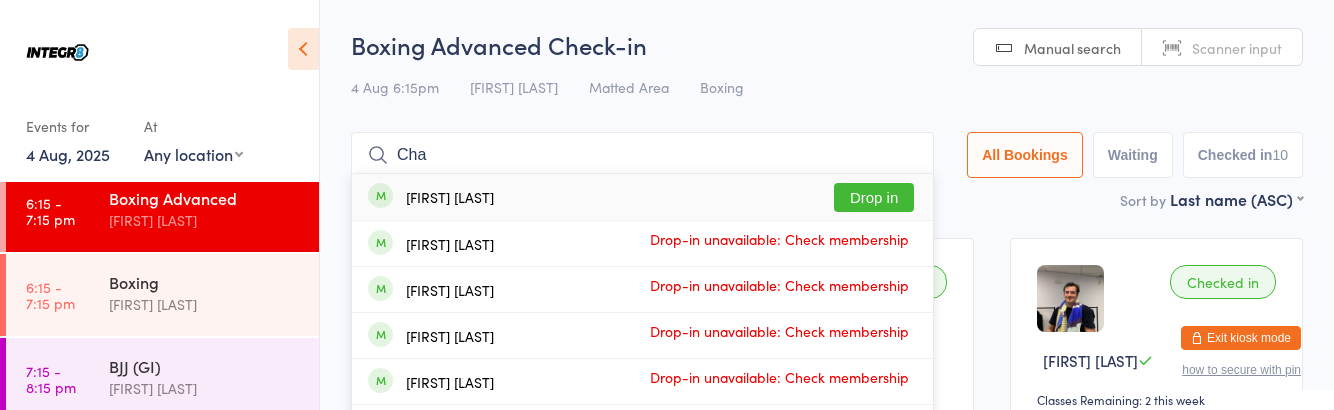 type on "Cha" 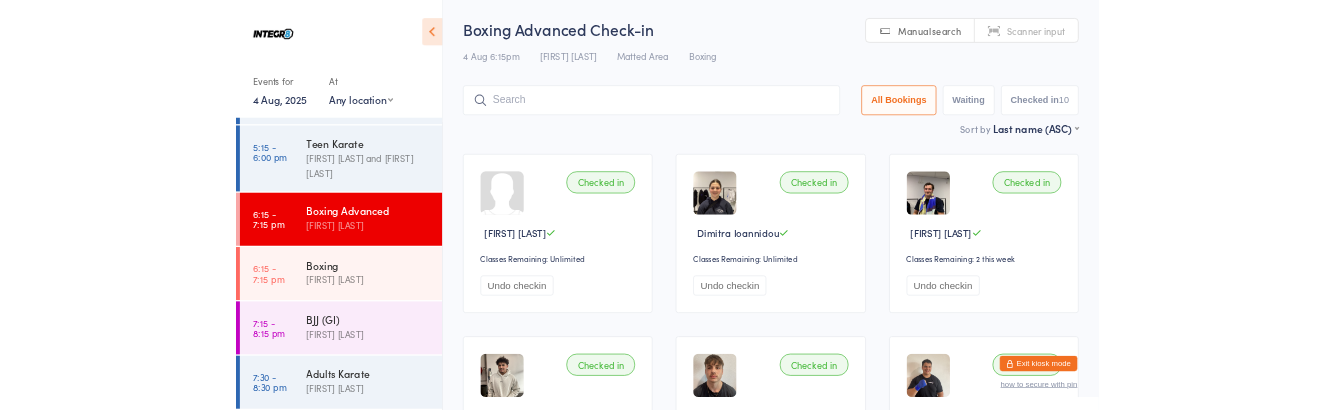 scroll, scrollTop: 304, scrollLeft: 0, axis: vertical 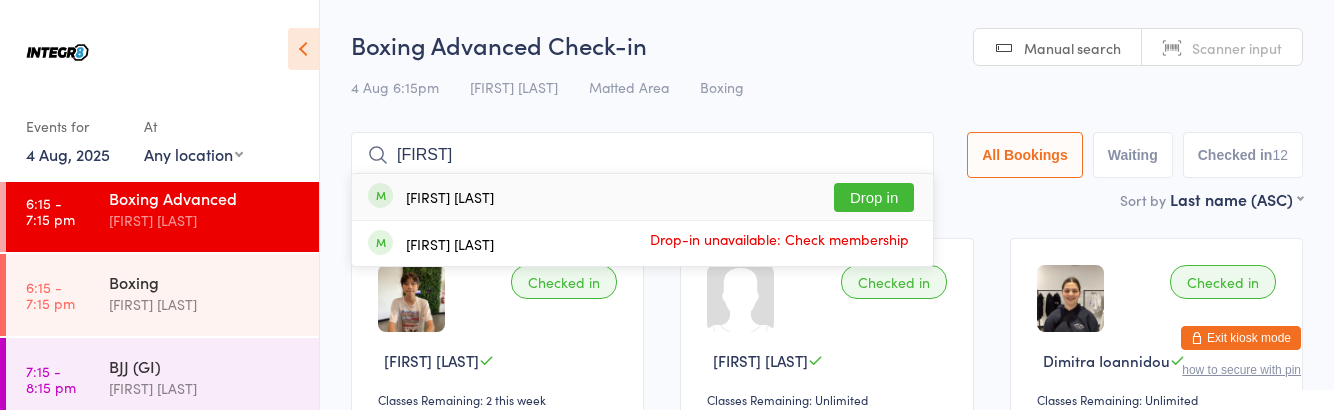 type on "[FIRST]" 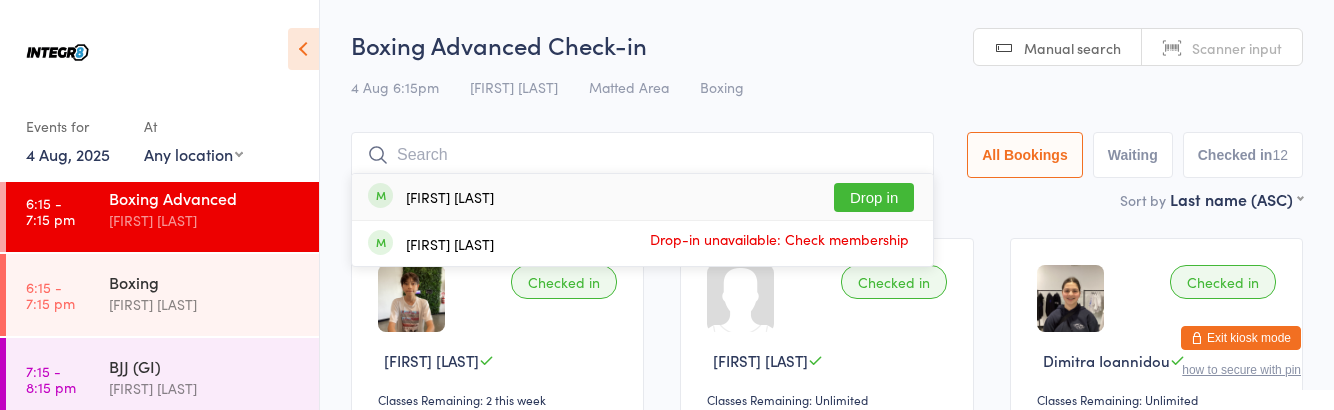 scroll, scrollTop: 304, scrollLeft: 0, axis: vertical 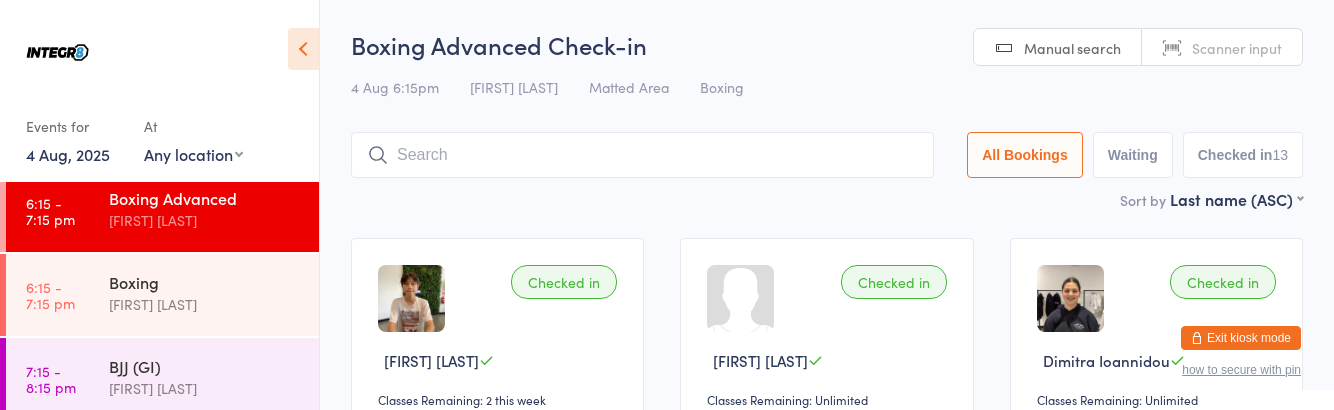 click on "6:15 - 7:15 pm" at bounding box center (50, 295) 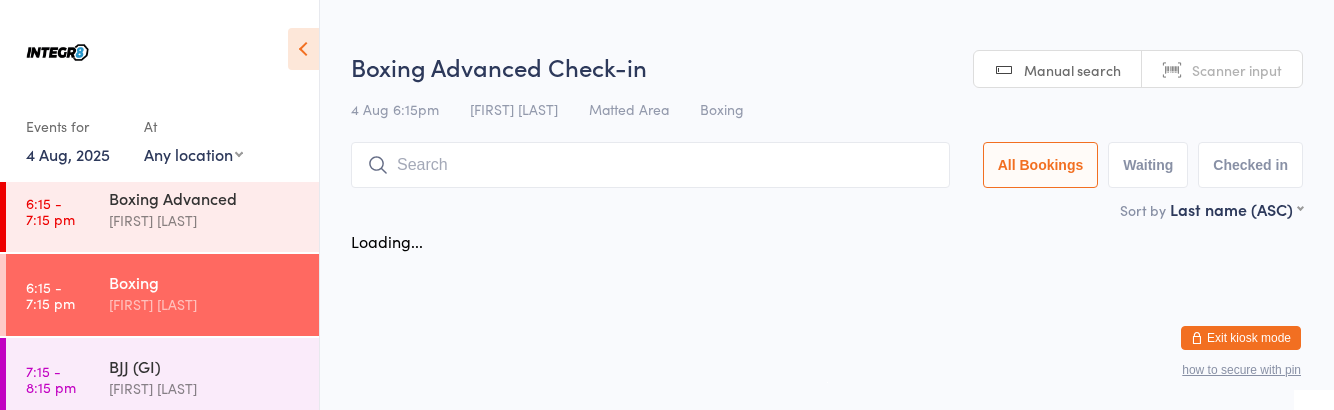 scroll, scrollTop: 304, scrollLeft: 0, axis: vertical 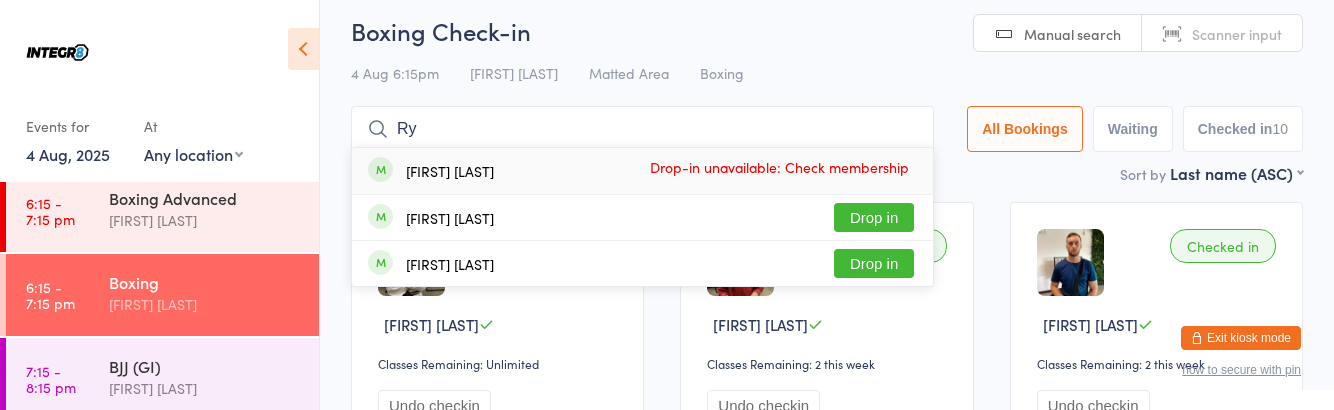 type on "Ry" 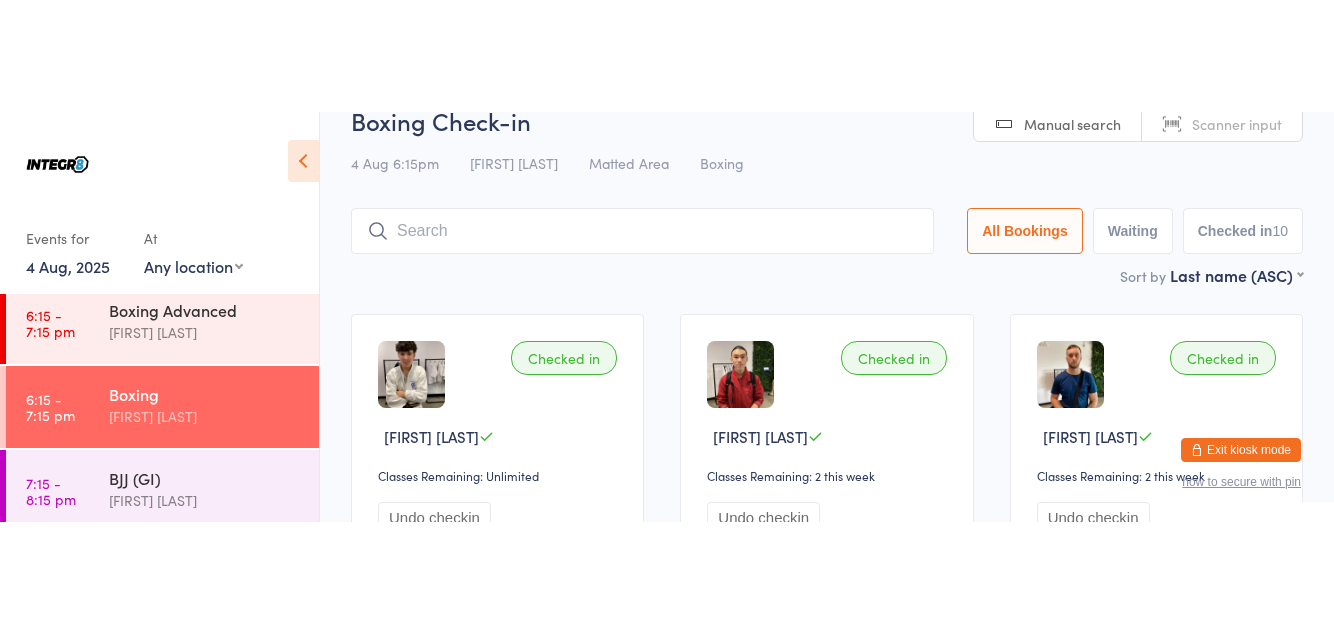scroll, scrollTop: 304, scrollLeft: 0, axis: vertical 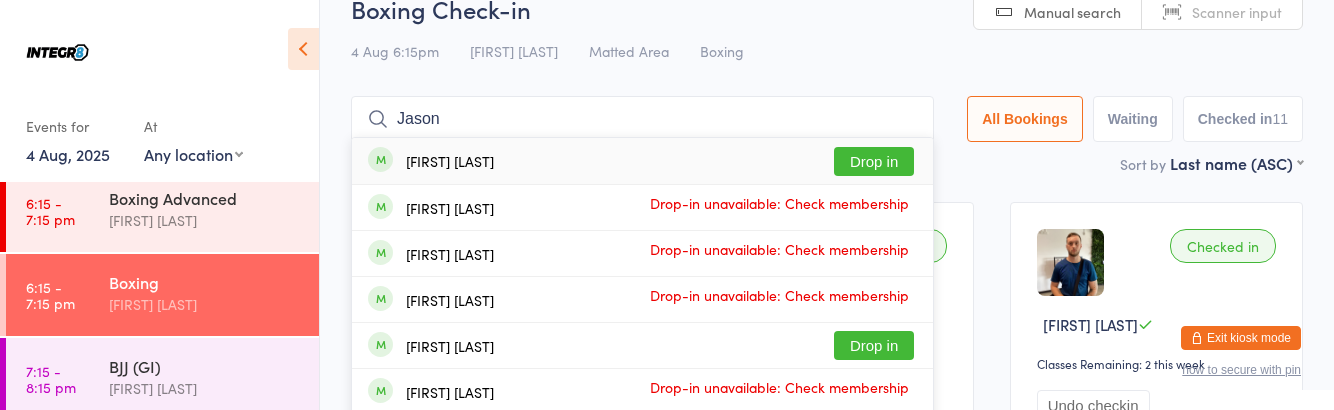 type on "Jason" 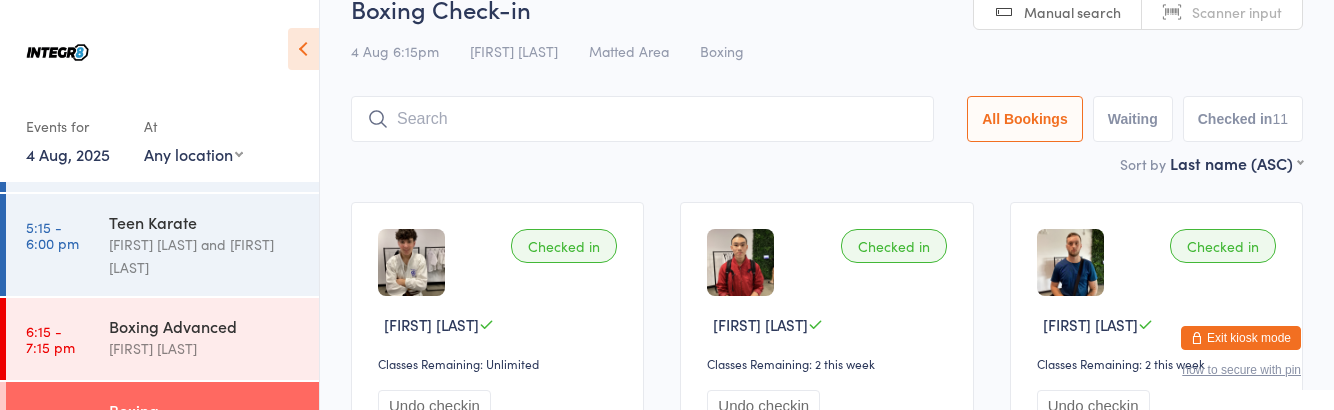 scroll, scrollTop: 304, scrollLeft: 0, axis: vertical 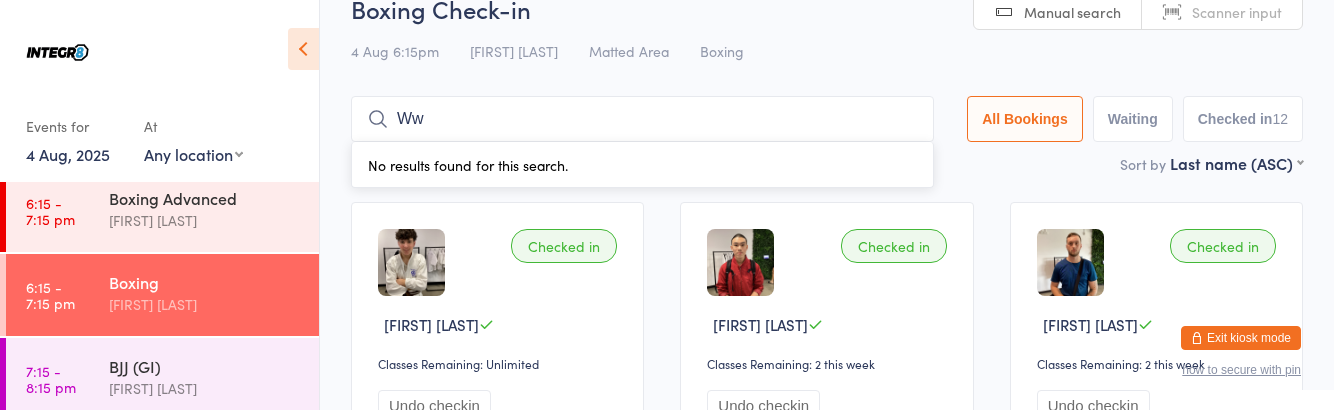 click on "Ww" at bounding box center (642, 119) 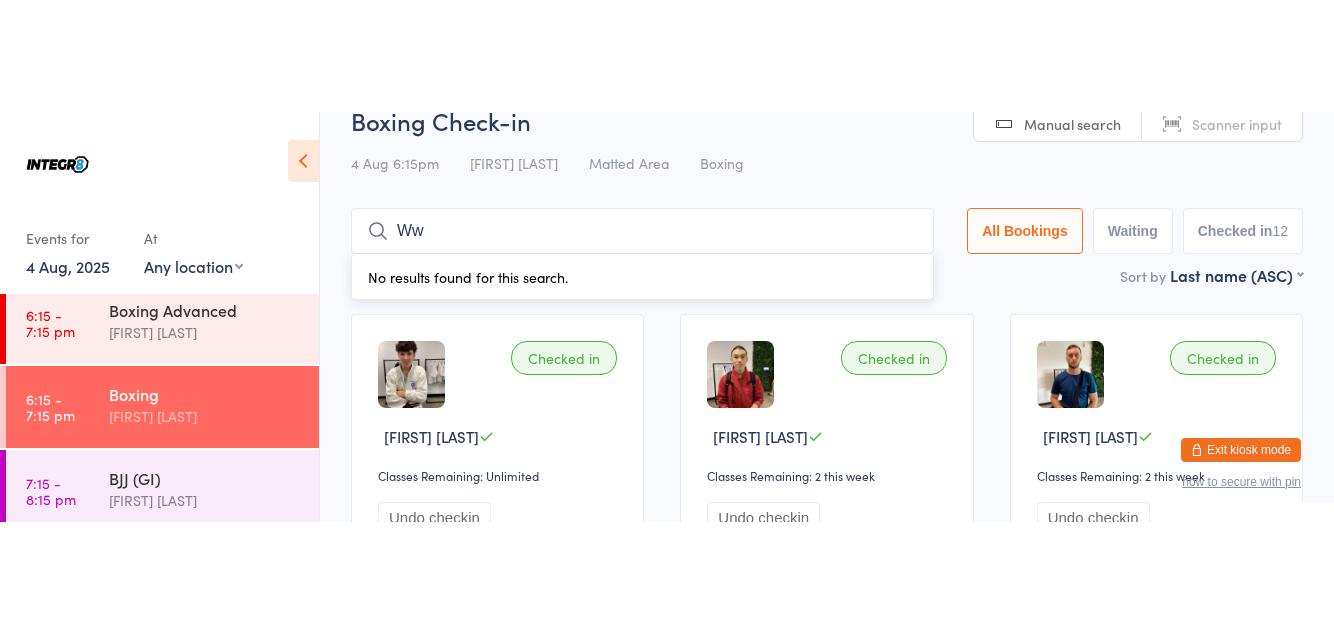 scroll, scrollTop: 64, scrollLeft: 0, axis: vertical 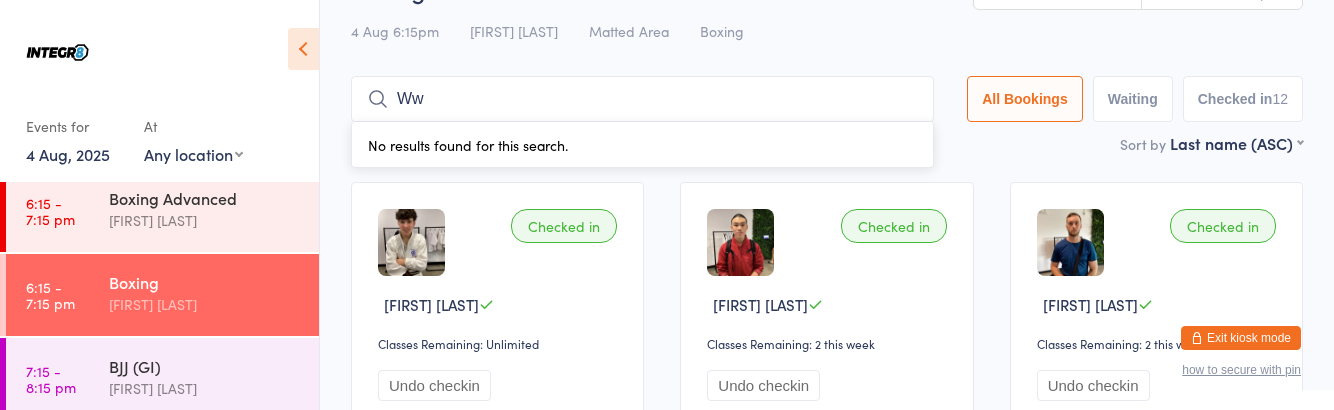 type on "Ww" 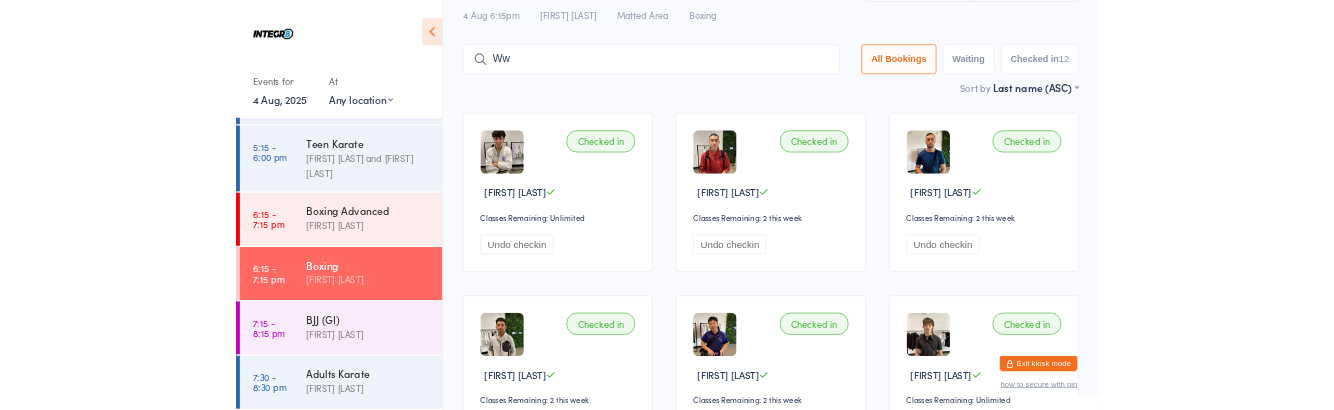 scroll, scrollTop: 176, scrollLeft: 0, axis: vertical 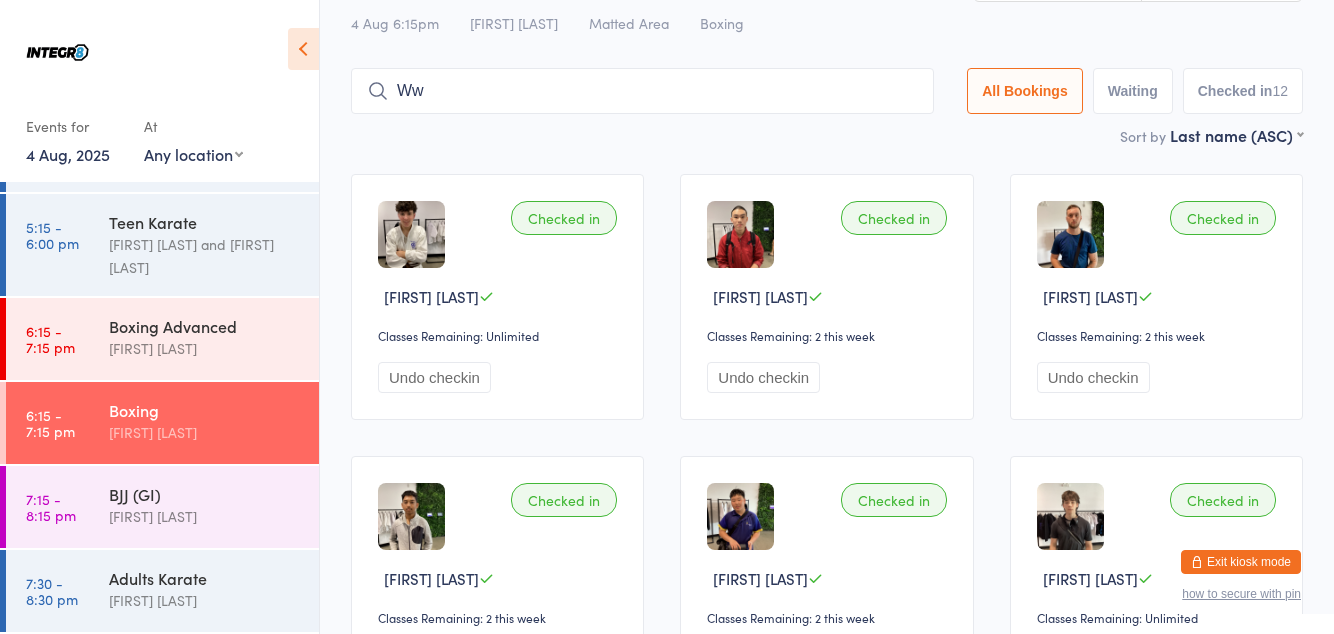 click on "Boxing Check-in 4 Aug 6:15pm  [FIRST] [LAST]  Matted Area  Boxing  Manual search Scanner input Ww All Bookings Waiting  Checked in  12 Sort by   Last name (ASC) First name (ASC) First name (DESC) Last name (ASC) Last name (DESC) Check in time (ASC) Check in time (DESC) Rank (ASC) Rank (DESC) Checked in [FIRST] [LAST]  Classes Remaining: Unlimited   Undo checkin Checked in [FIRST] [LAST]  Classes Remaining: 2 this week   Undo checkin Checked in [FIRST] [LAST]  Classes Remaining: 2 this week   Undo checkin Checked in [FIRST] [LAST]  Classes Remaining: 2 this week   Undo checkin Checked in [FIRST] [LAST]  Classes Remaining: 2 this week   Undo checkin Checked in [FIRST] [LAST]  Classes Remaining: Unlimited   Undo checkin Checked in [FIRST] [LAST]  Classes Remaining: 2 this week   Undo checkin Checked in [FIRST] [LAST]  Classes Remaining: 2 this week   Undo checkin Checked in [FIRST] [LAST]  Classes Remaining: 2 this week   Undo checkin Checked in [FIRST] [LAST]  Classes Remaining: 2 this week   Undo checkin Checked in" at bounding box center (827, 624) 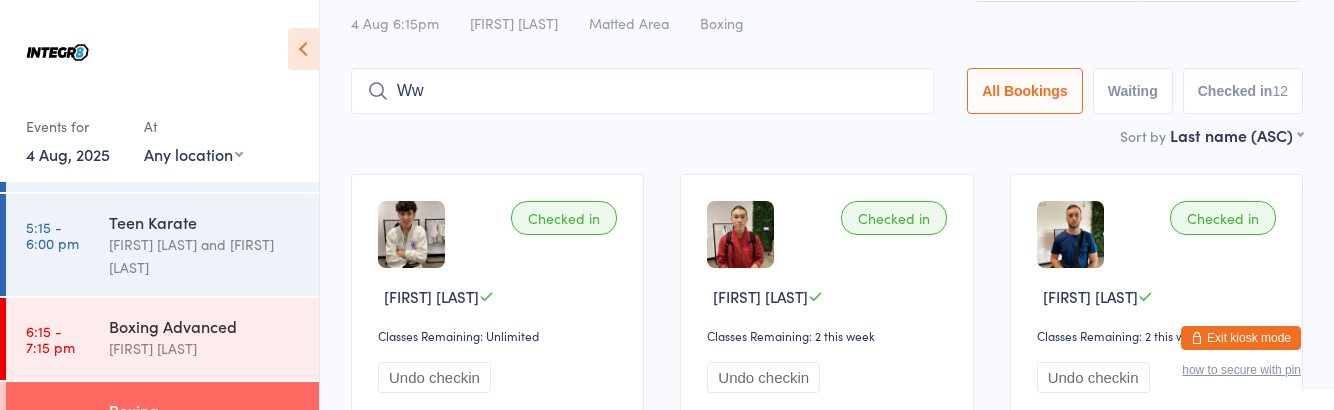 scroll, scrollTop: 304, scrollLeft: 0, axis: vertical 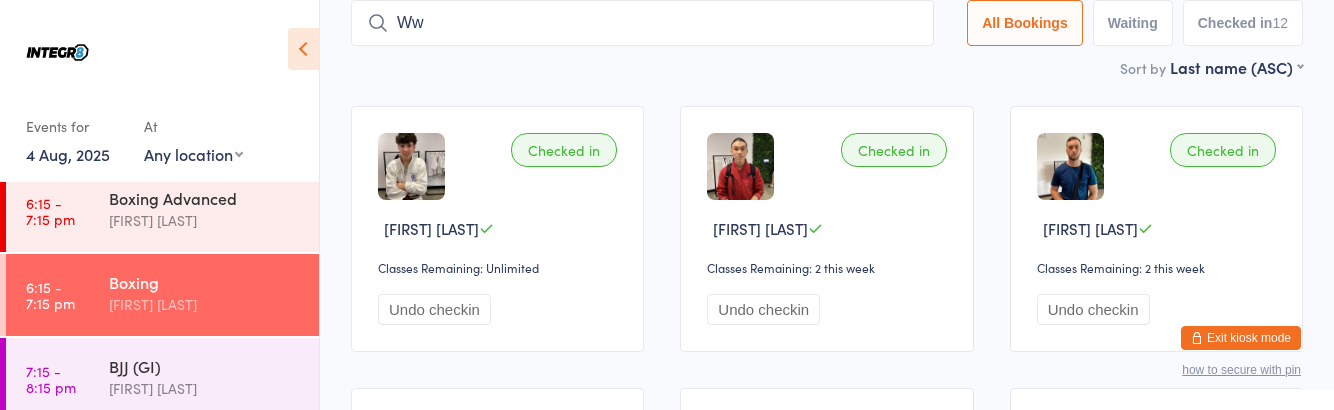 click on "Ww" at bounding box center (642, 23) 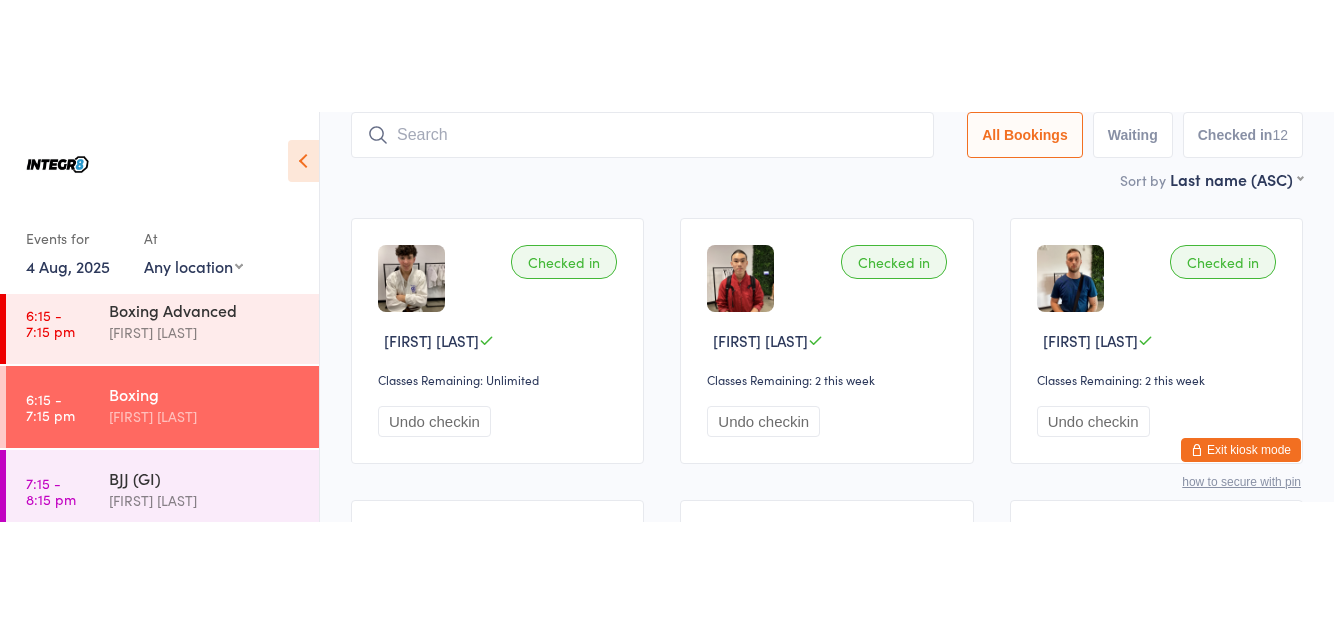 scroll, scrollTop: 132, scrollLeft: 0, axis: vertical 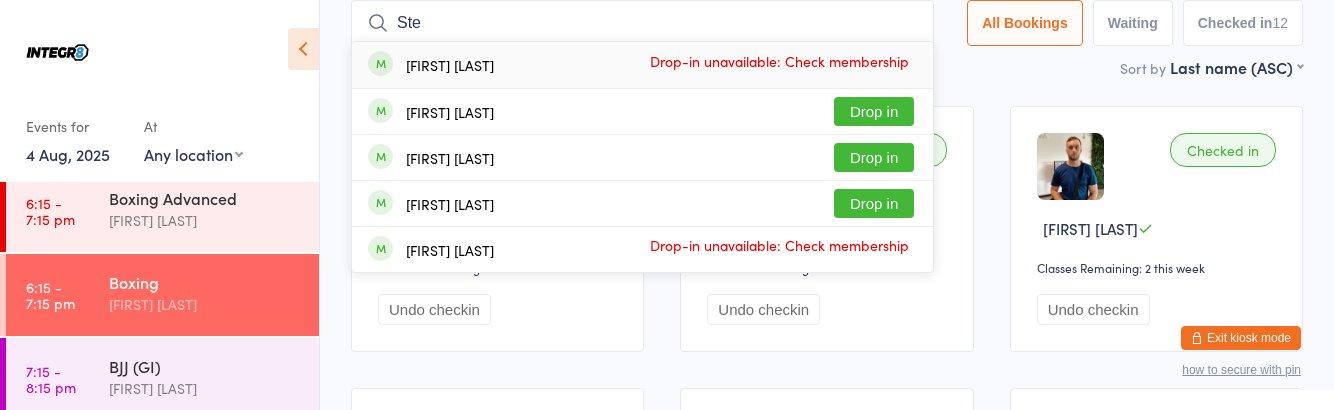 type on "Ste" 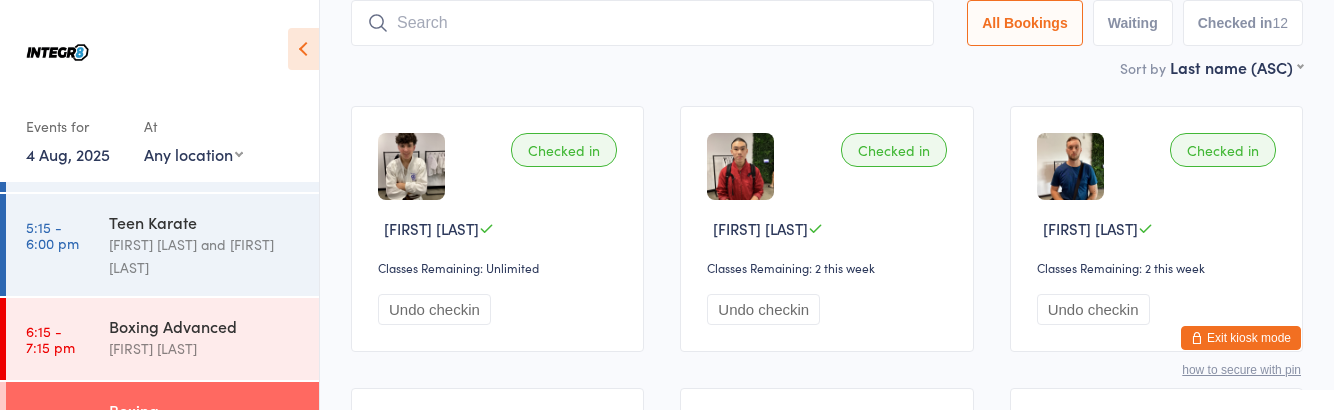 scroll, scrollTop: 304, scrollLeft: 0, axis: vertical 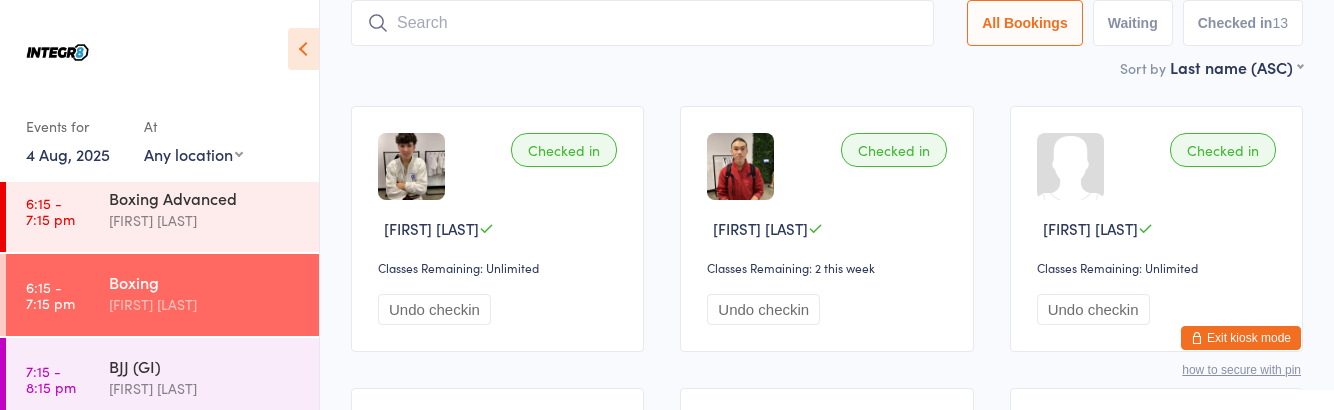 click on "[FIRST] [LAST]" at bounding box center (205, 220) 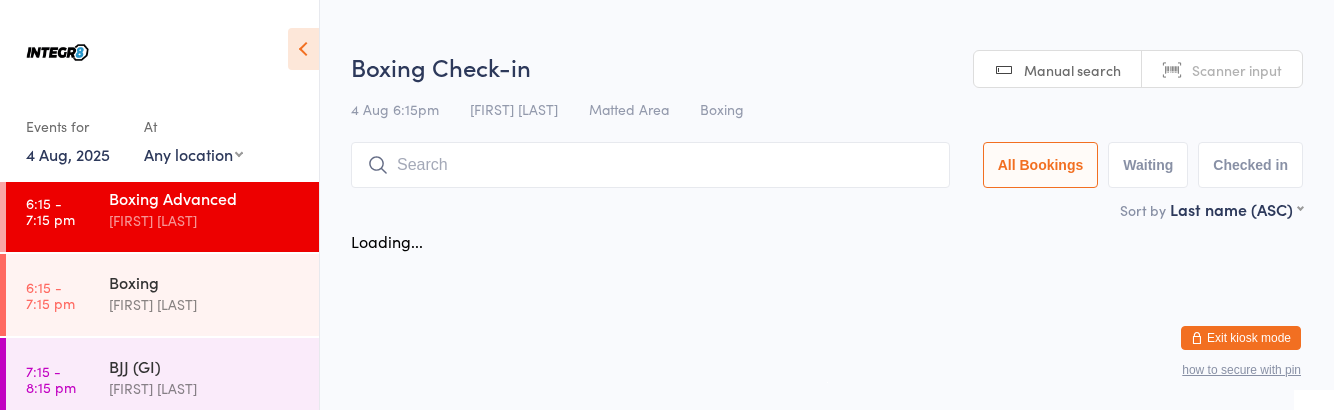 scroll, scrollTop: 0, scrollLeft: 0, axis: both 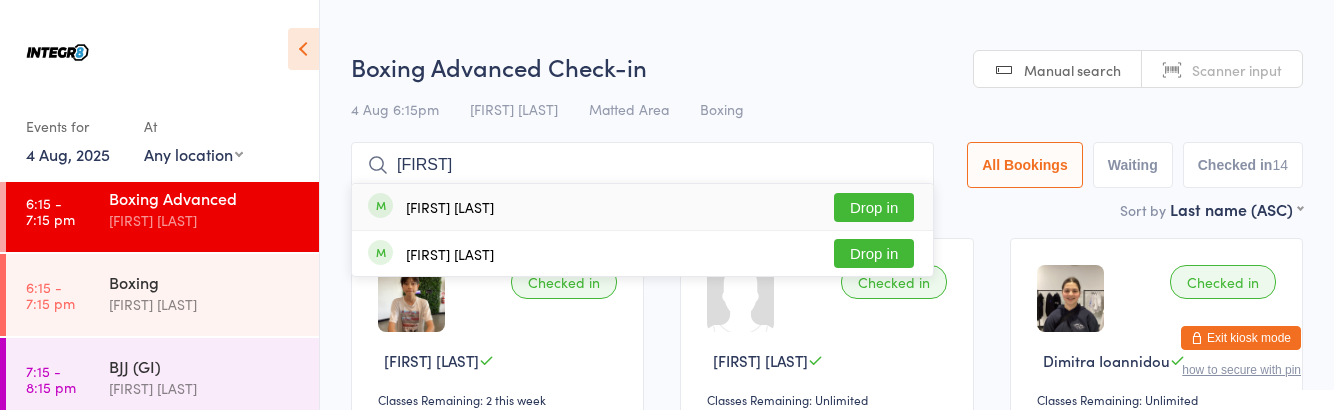 type on "[FIRST]" 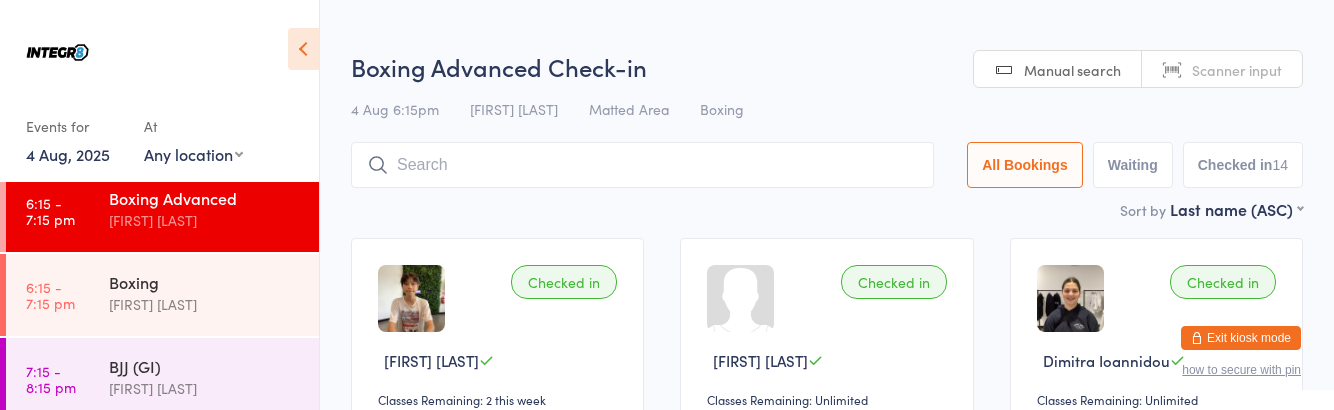 scroll, scrollTop: 304, scrollLeft: 0, axis: vertical 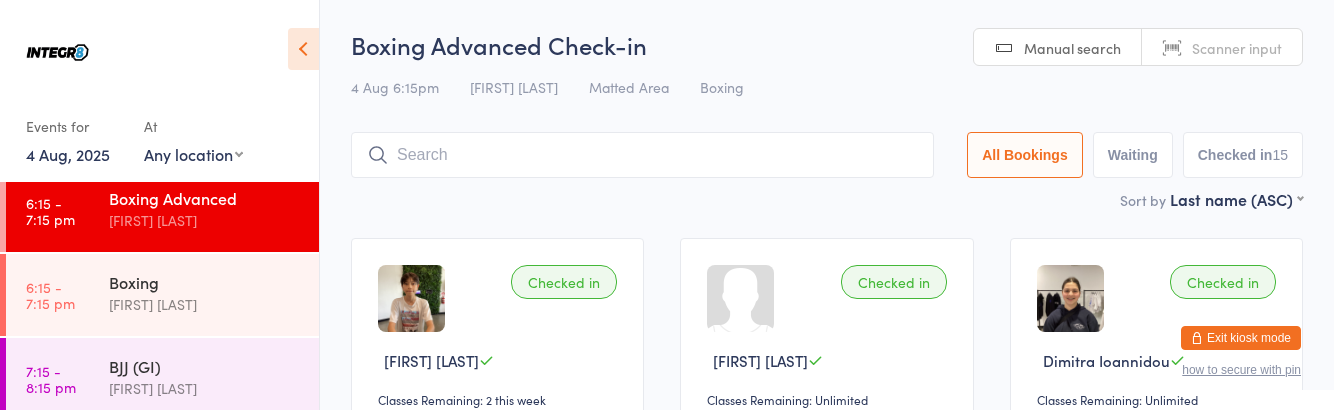 click on "Boxing Advanced [FIRST] [LAST]" at bounding box center (214, 209) 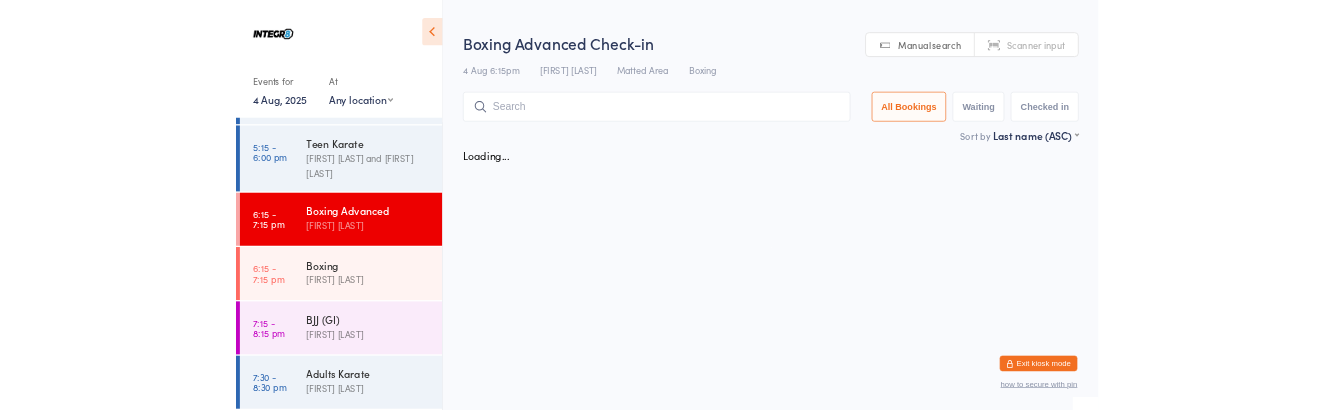 scroll, scrollTop: 304, scrollLeft: 0, axis: vertical 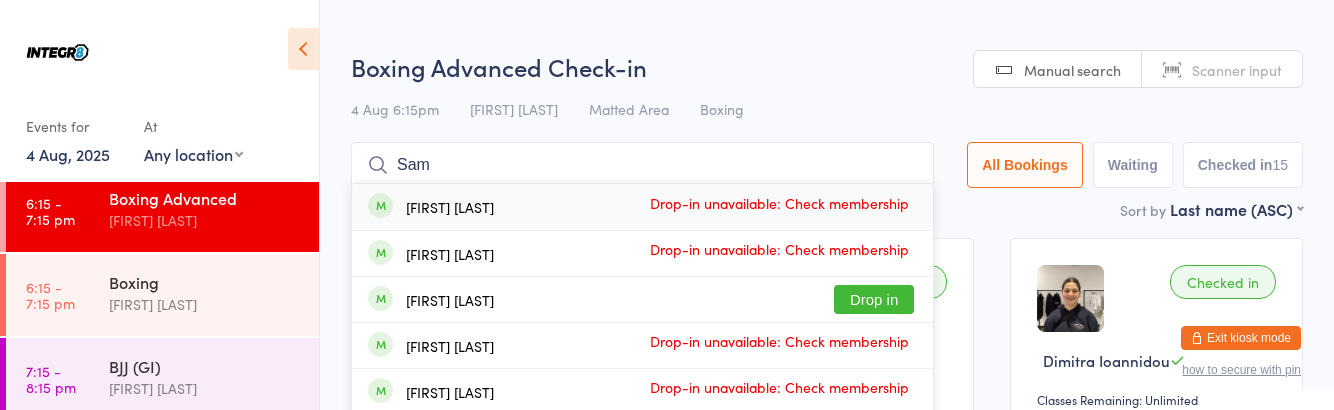 type on "Sam" 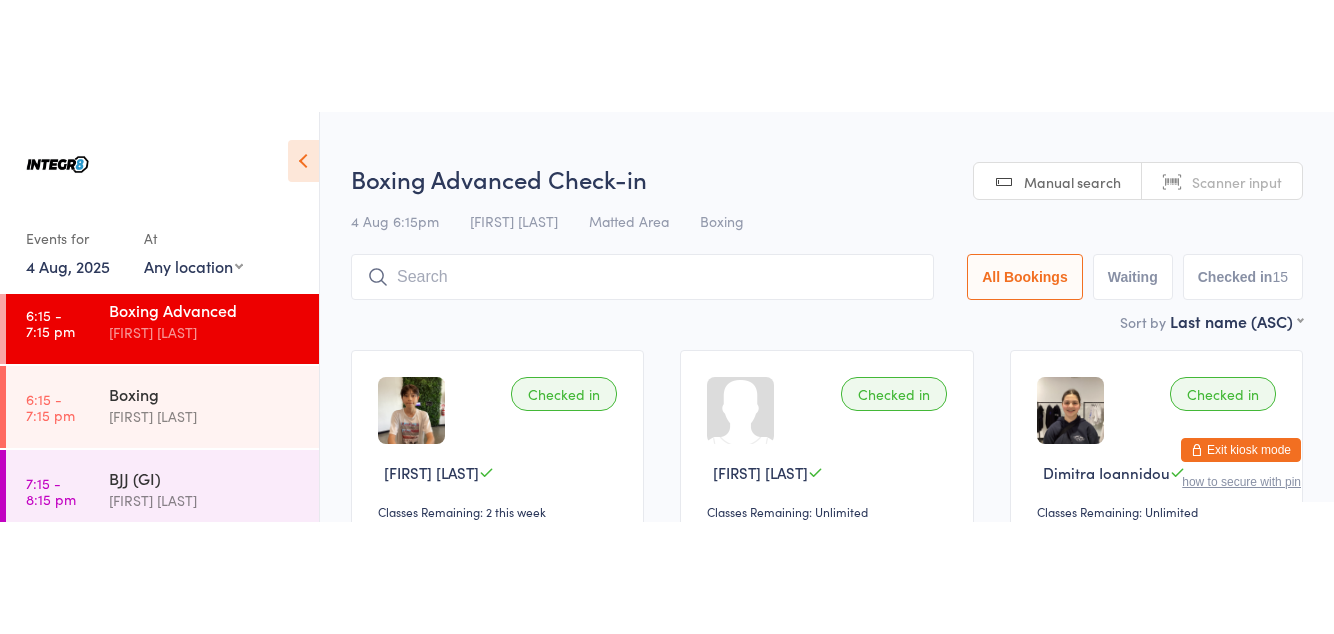 scroll, scrollTop: 304, scrollLeft: 0, axis: vertical 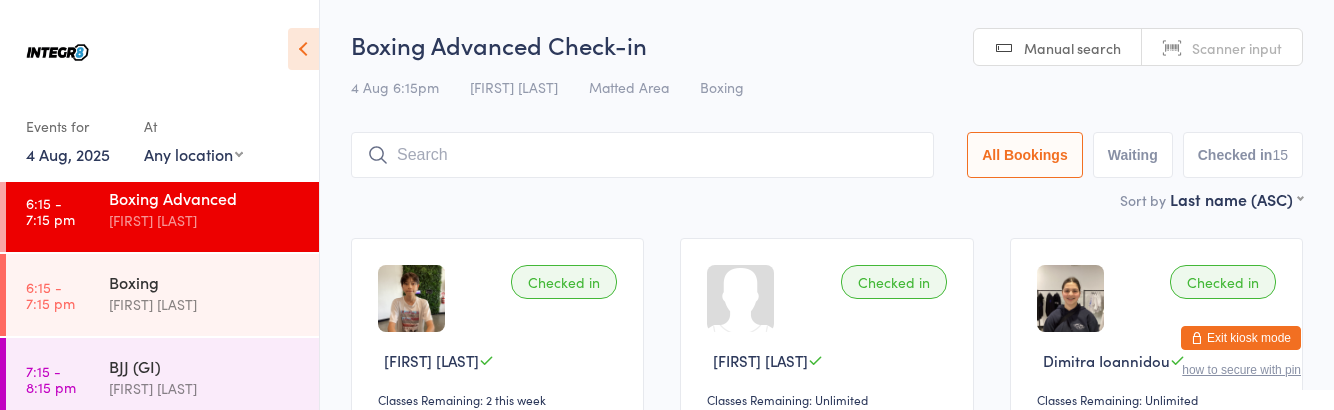 click on "BJJ (GI)" at bounding box center (205, 366) 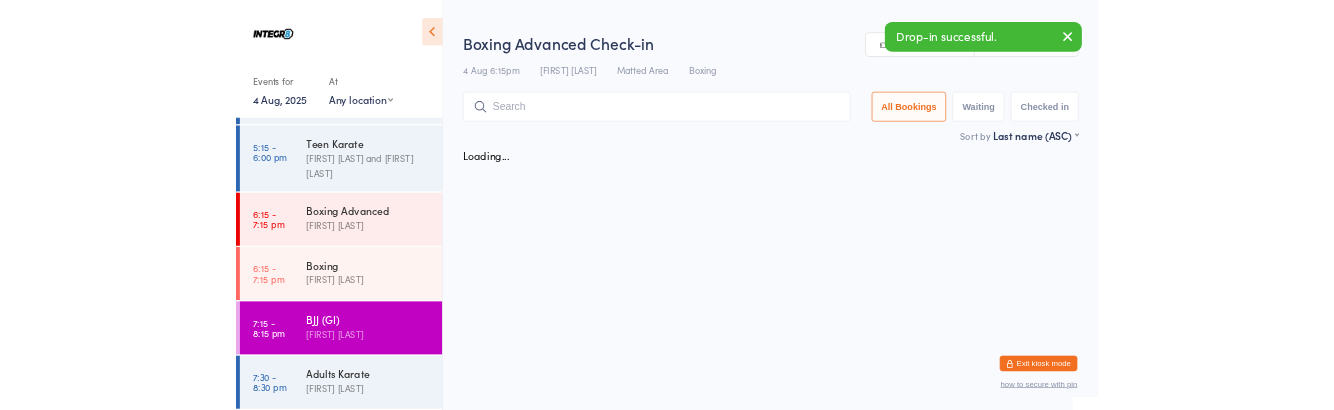 scroll, scrollTop: 304, scrollLeft: 0, axis: vertical 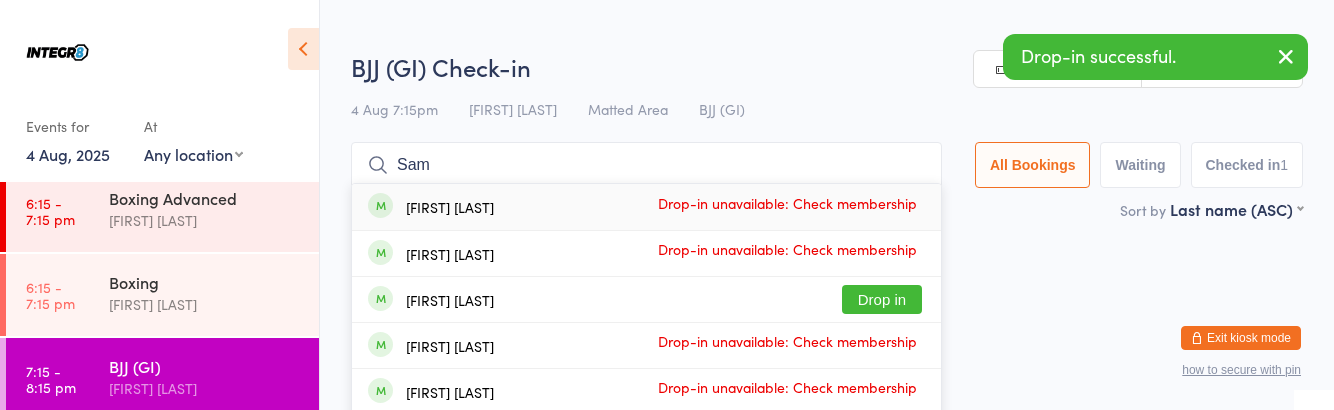 type on "Sam" 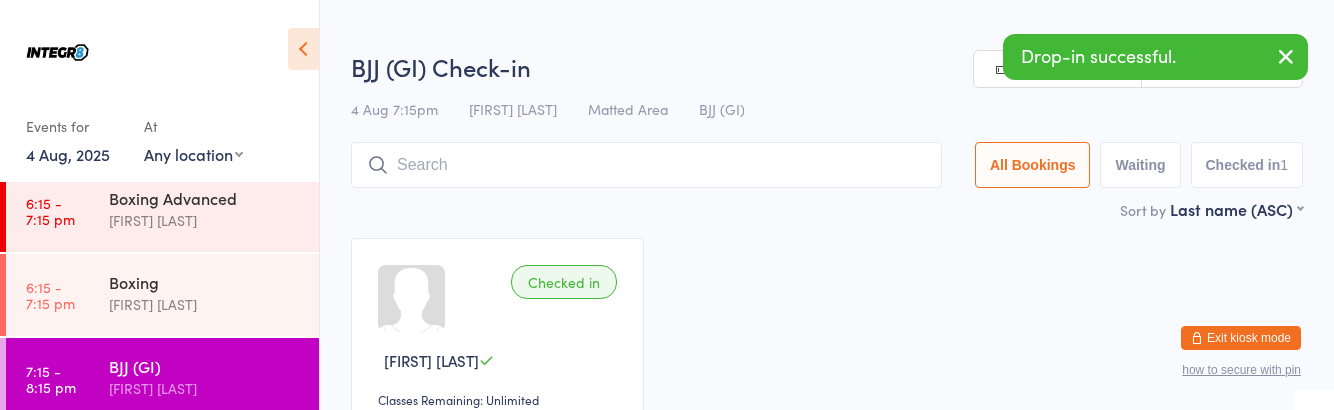 scroll, scrollTop: 304, scrollLeft: 0, axis: vertical 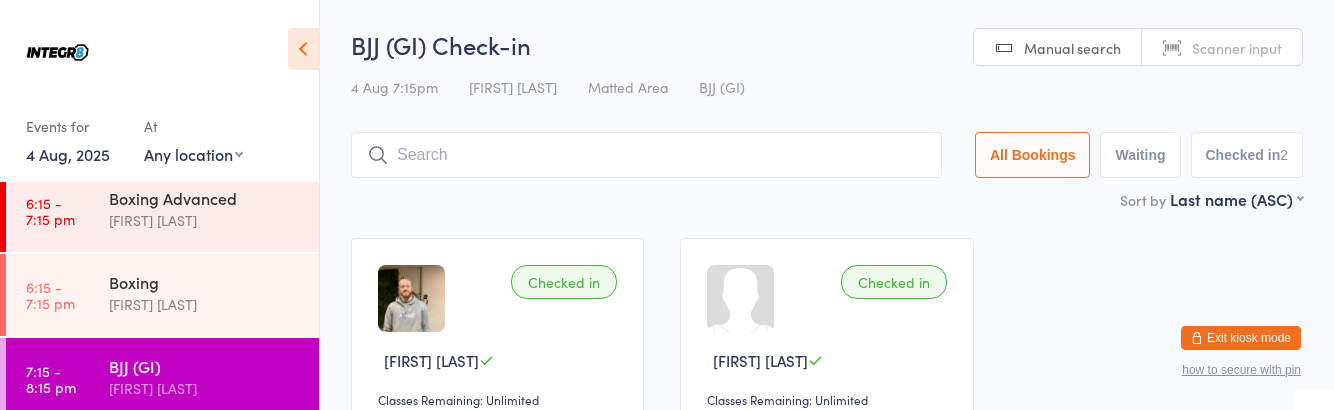 click on "6:15 - 7:15 pm Boxing Advanced [FIRST] [LAST]" at bounding box center [162, 211] 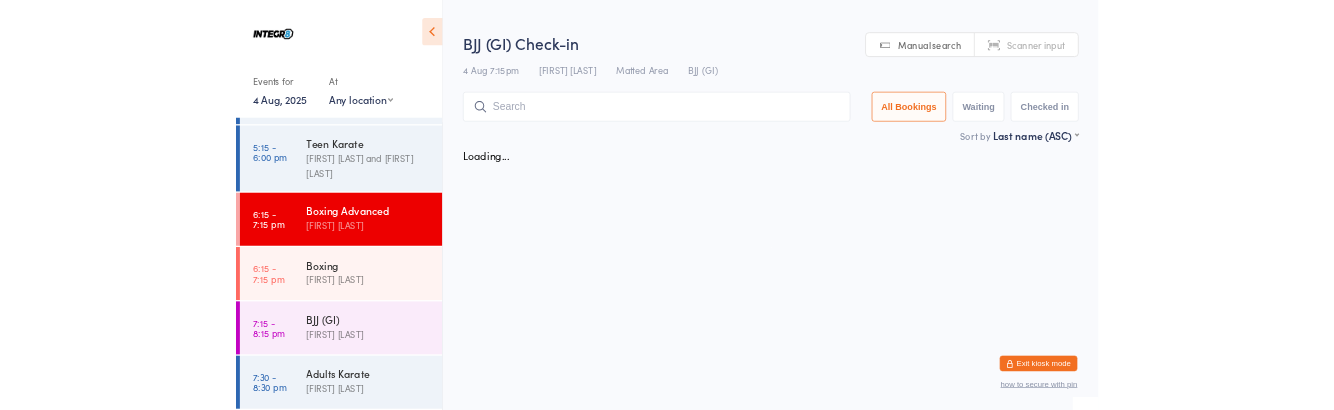 scroll, scrollTop: 304, scrollLeft: 0, axis: vertical 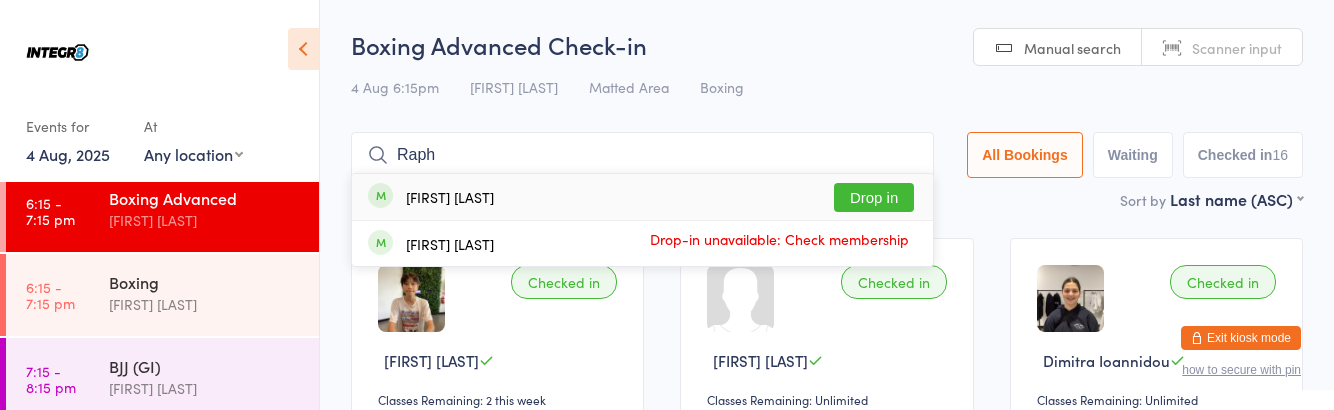 type on "Raph" 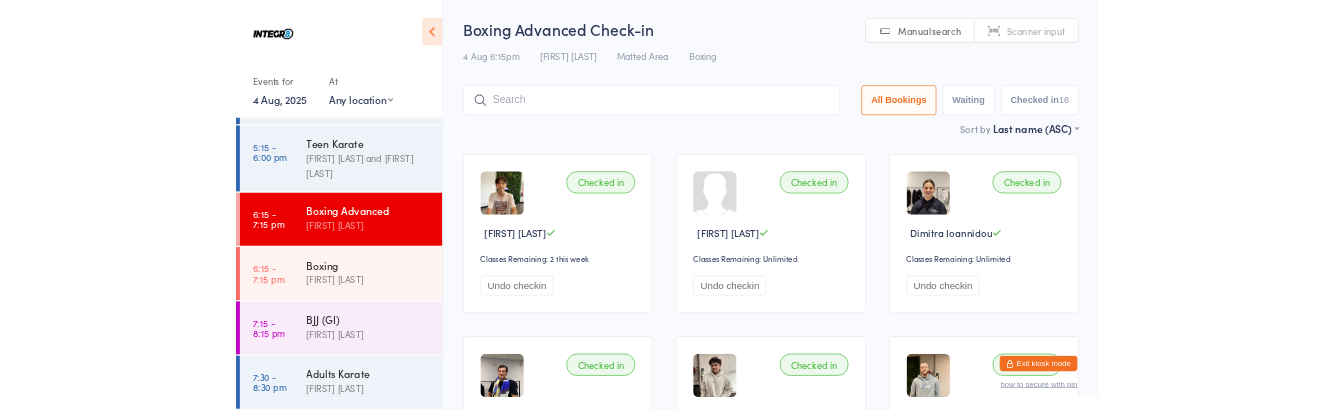 scroll, scrollTop: 304, scrollLeft: 0, axis: vertical 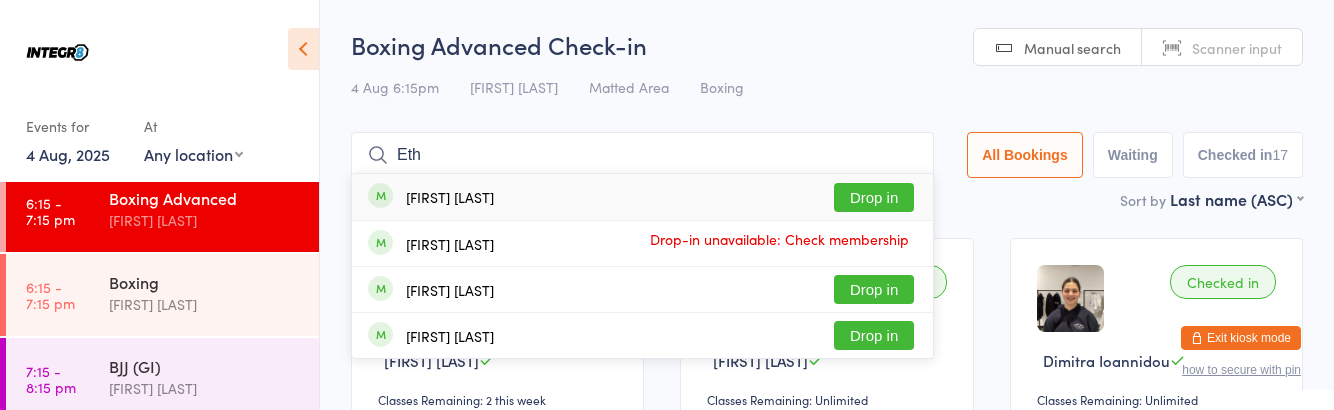 type on "Eth" 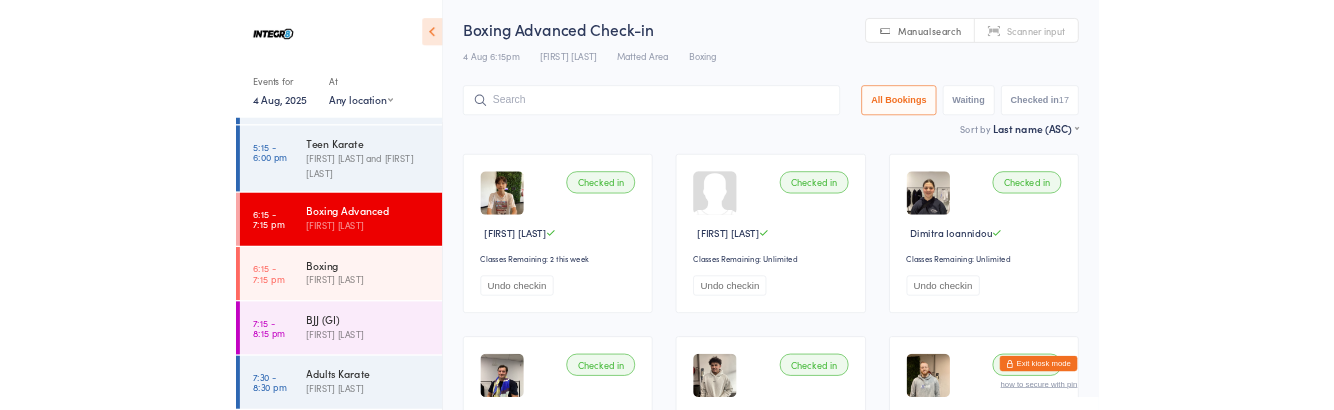 scroll, scrollTop: 304, scrollLeft: 0, axis: vertical 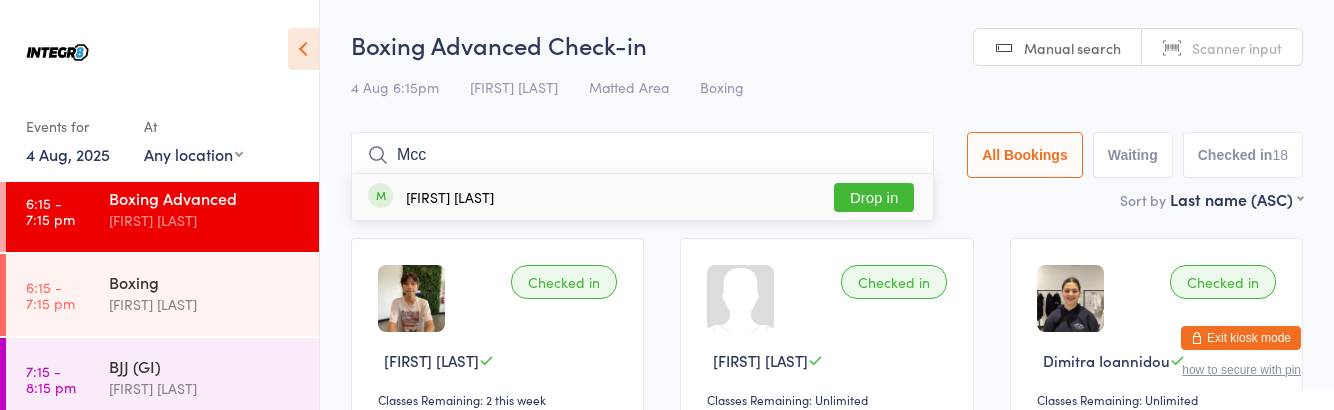 type on "Mcc" 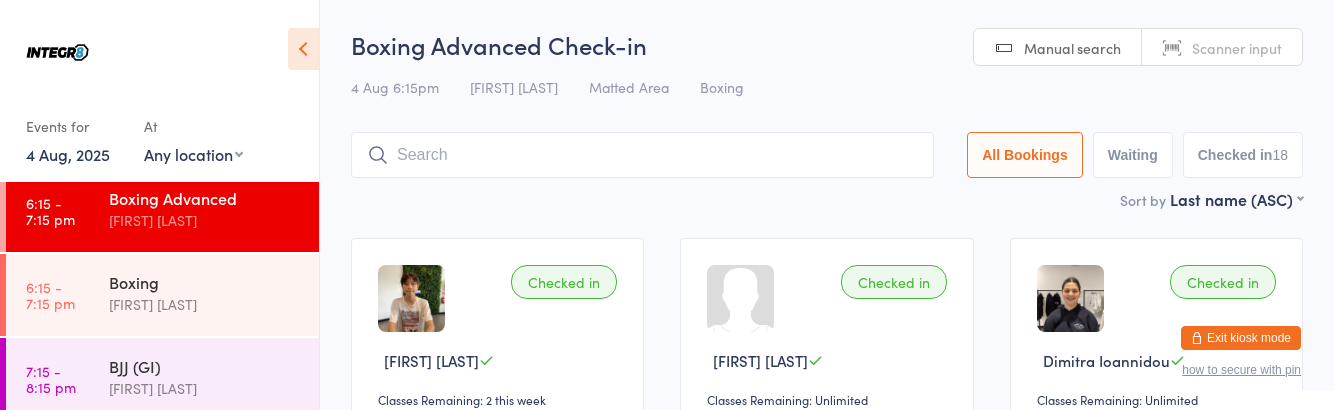 scroll, scrollTop: 304, scrollLeft: 0, axis: vertical 